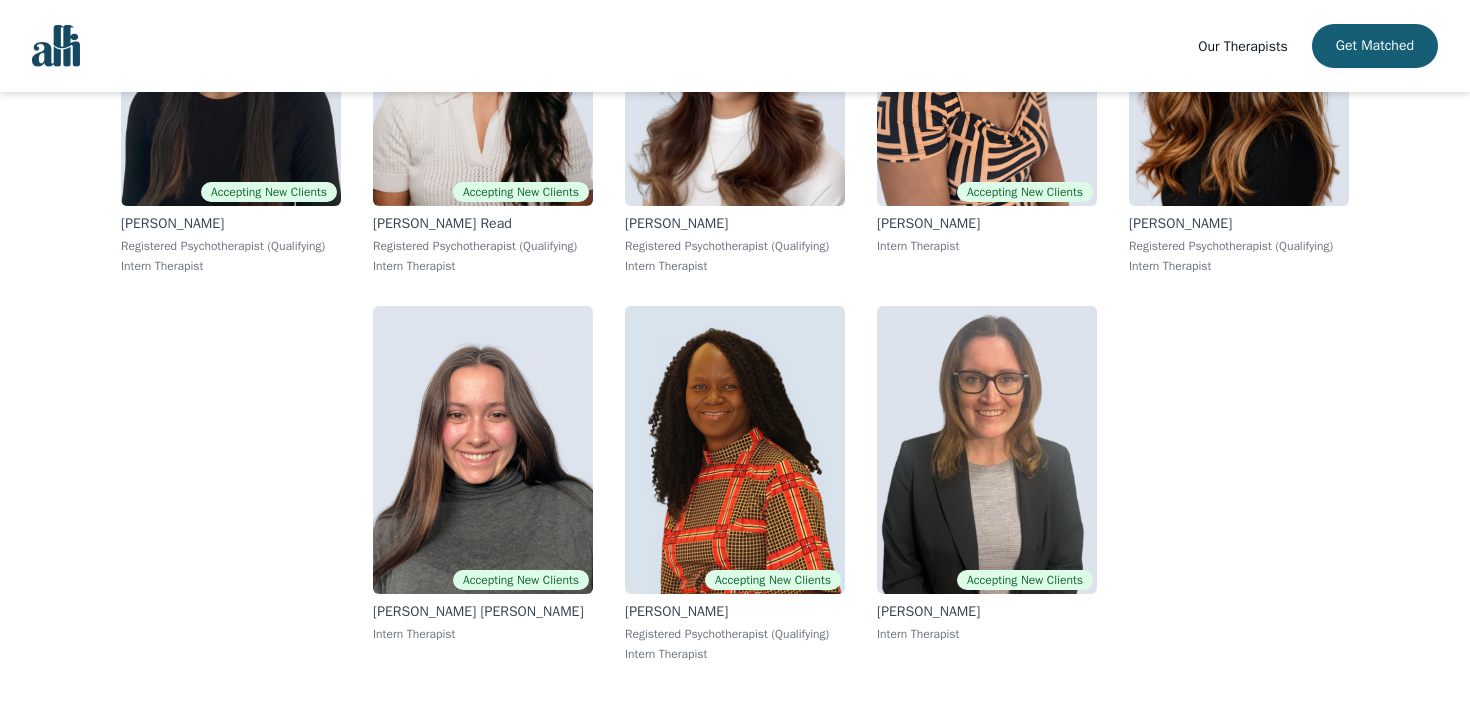 scroll, scrollTop: 12312, scrollLeft: 0, axis: vertical 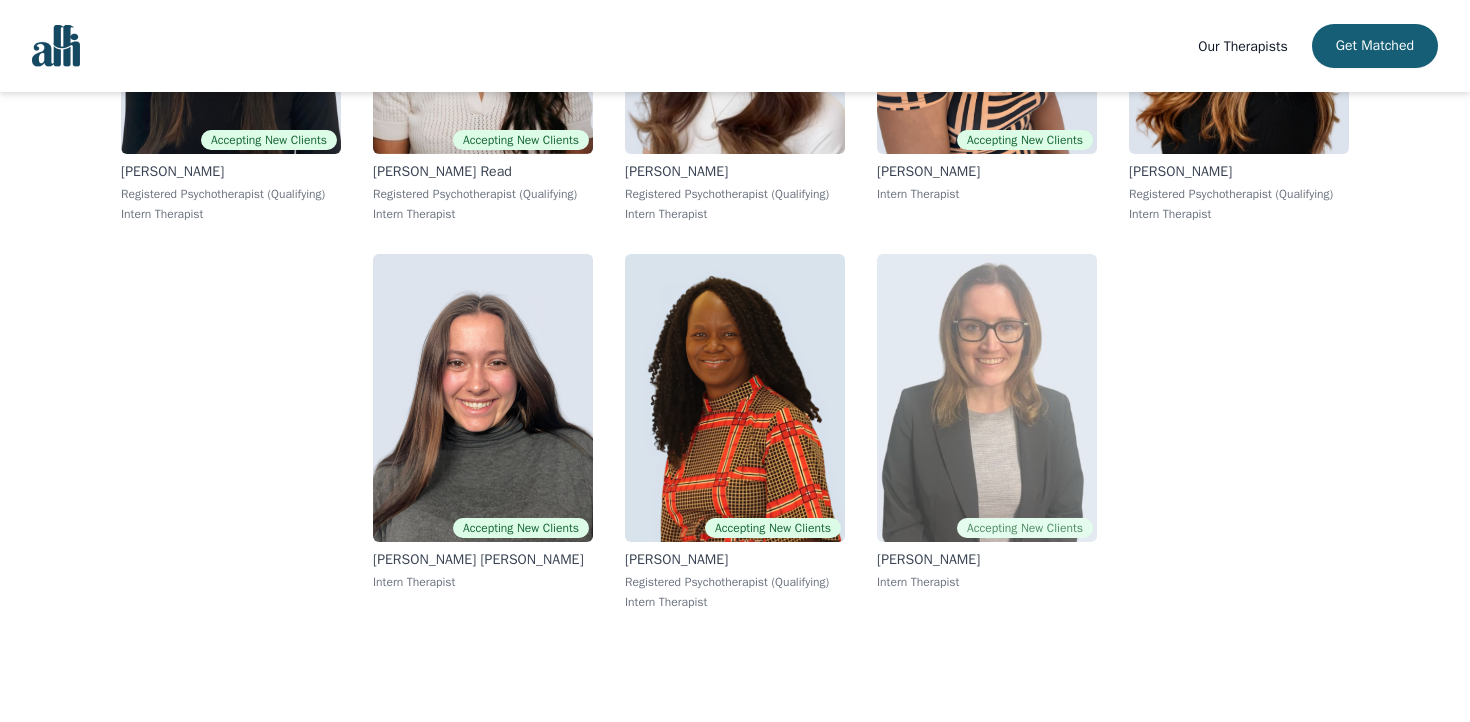 click at bounding box center [987, 398] 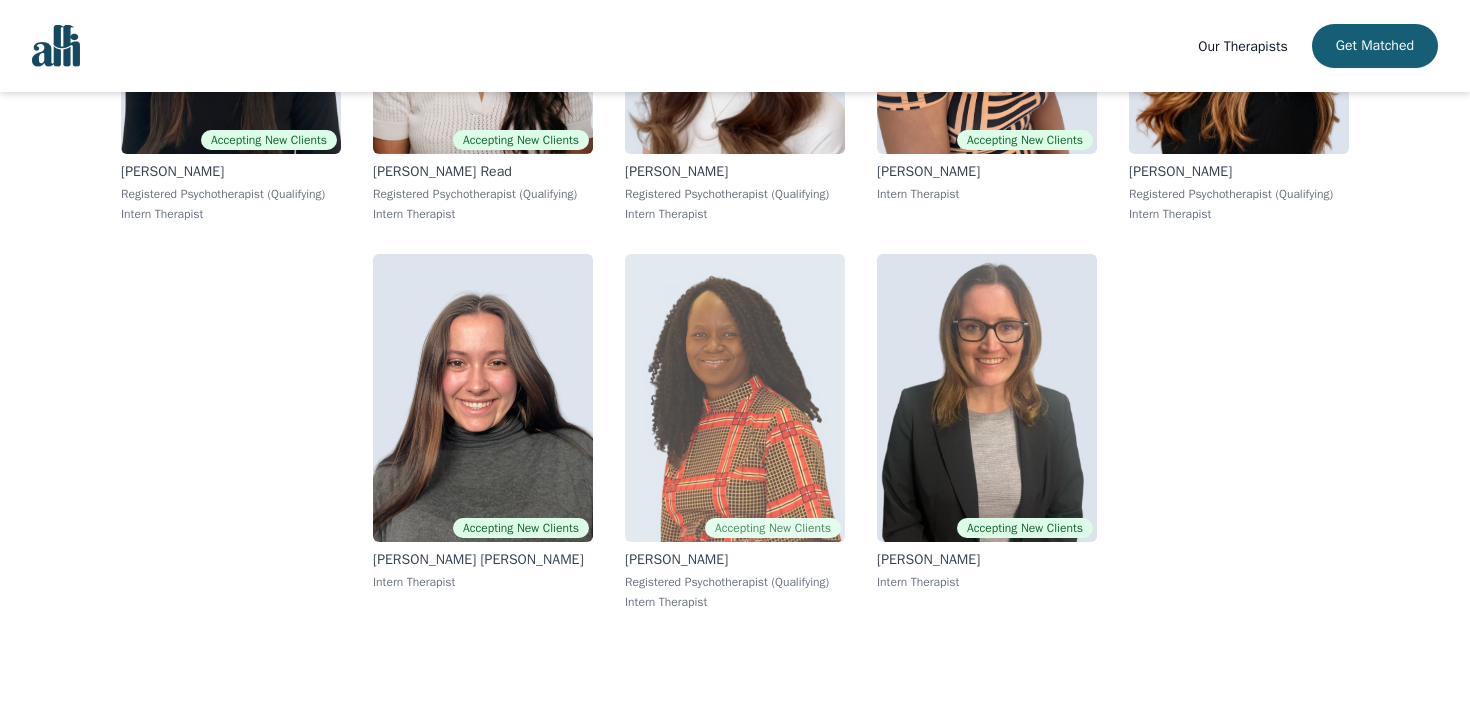click at bounding box center [735, 398] 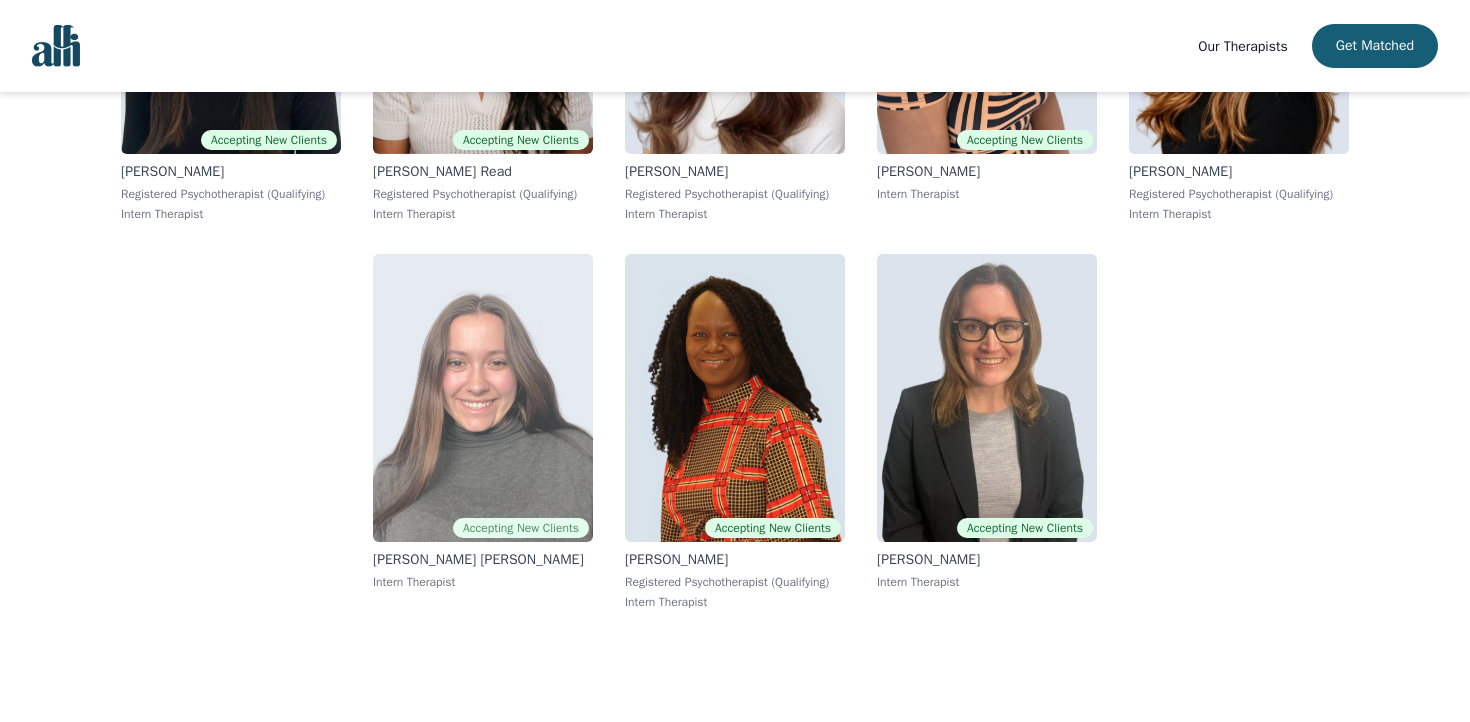 click at bounding box center (483, 398) 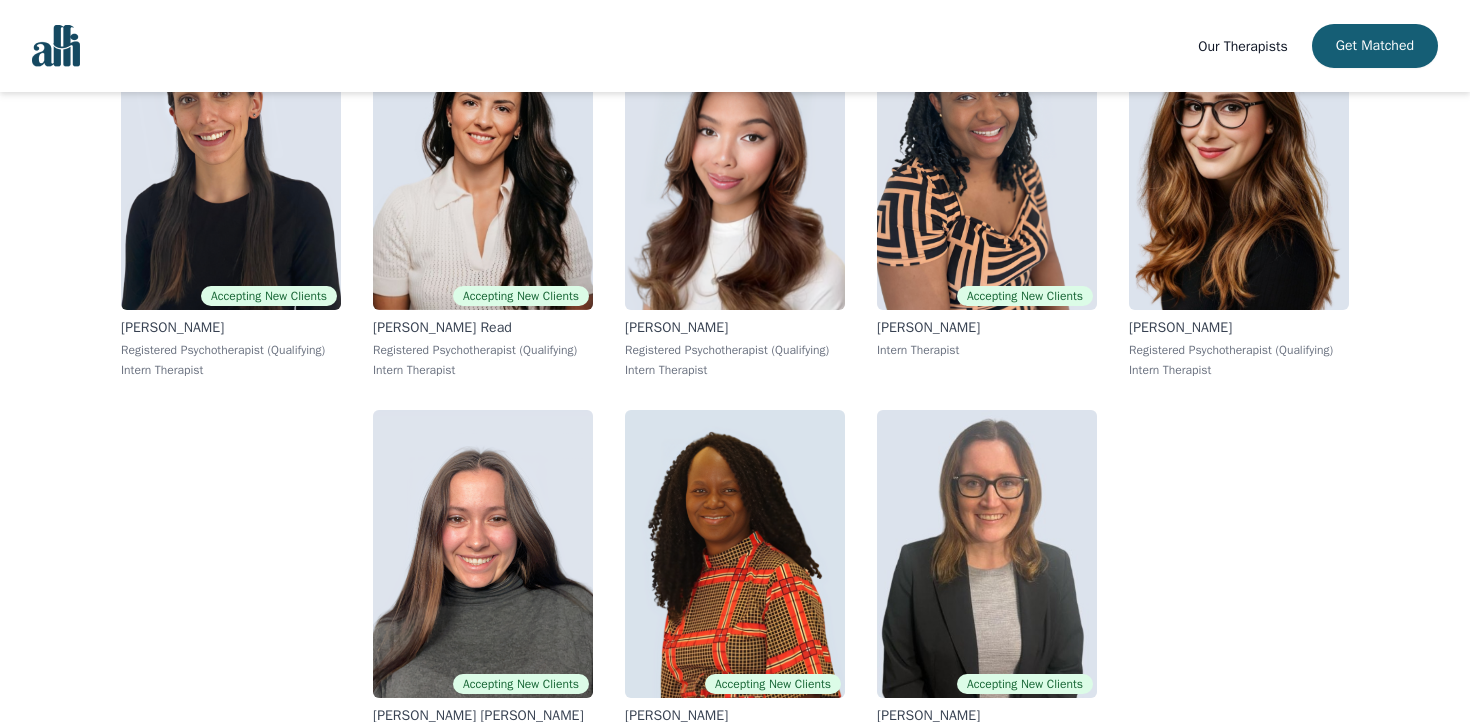 scroll, scrollTop: 12147, scrollLeft: 0, axis: vertical 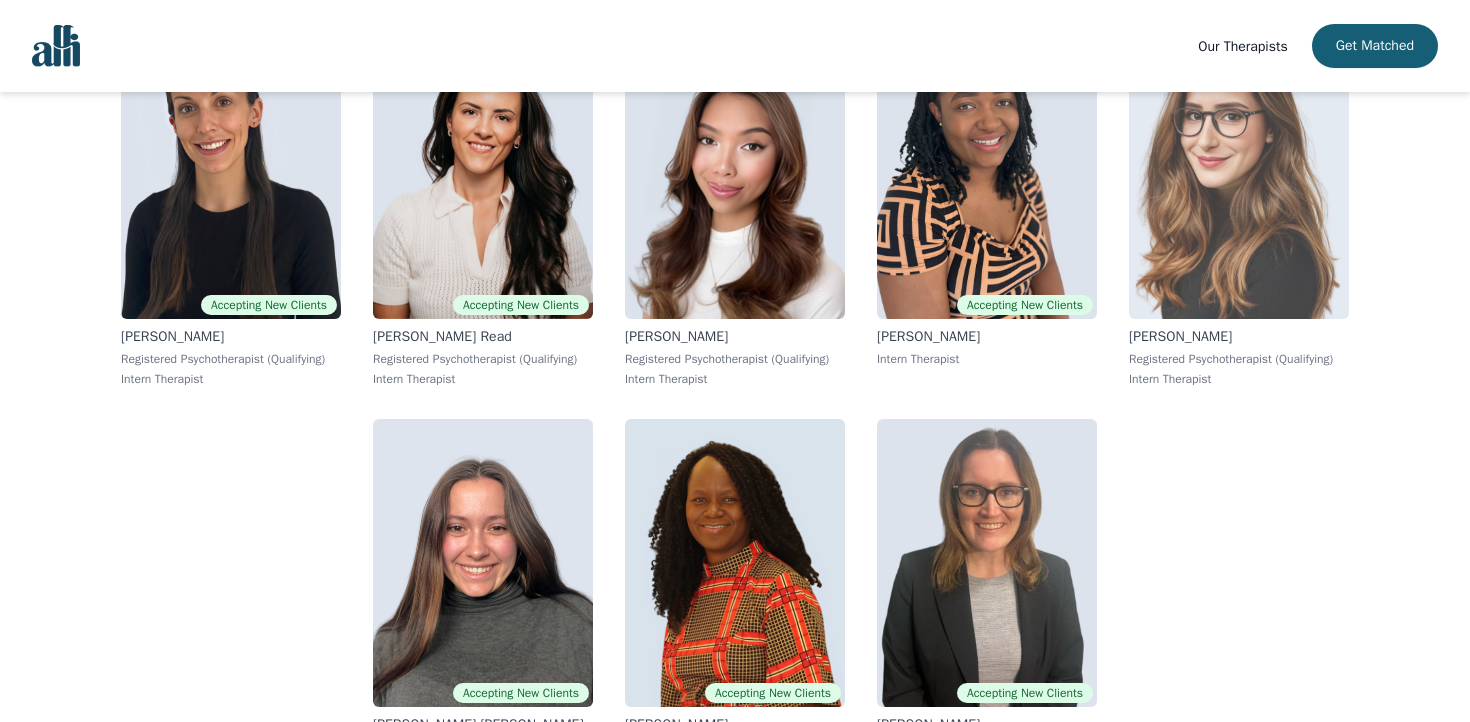 click at bounding box center [1239, 175] 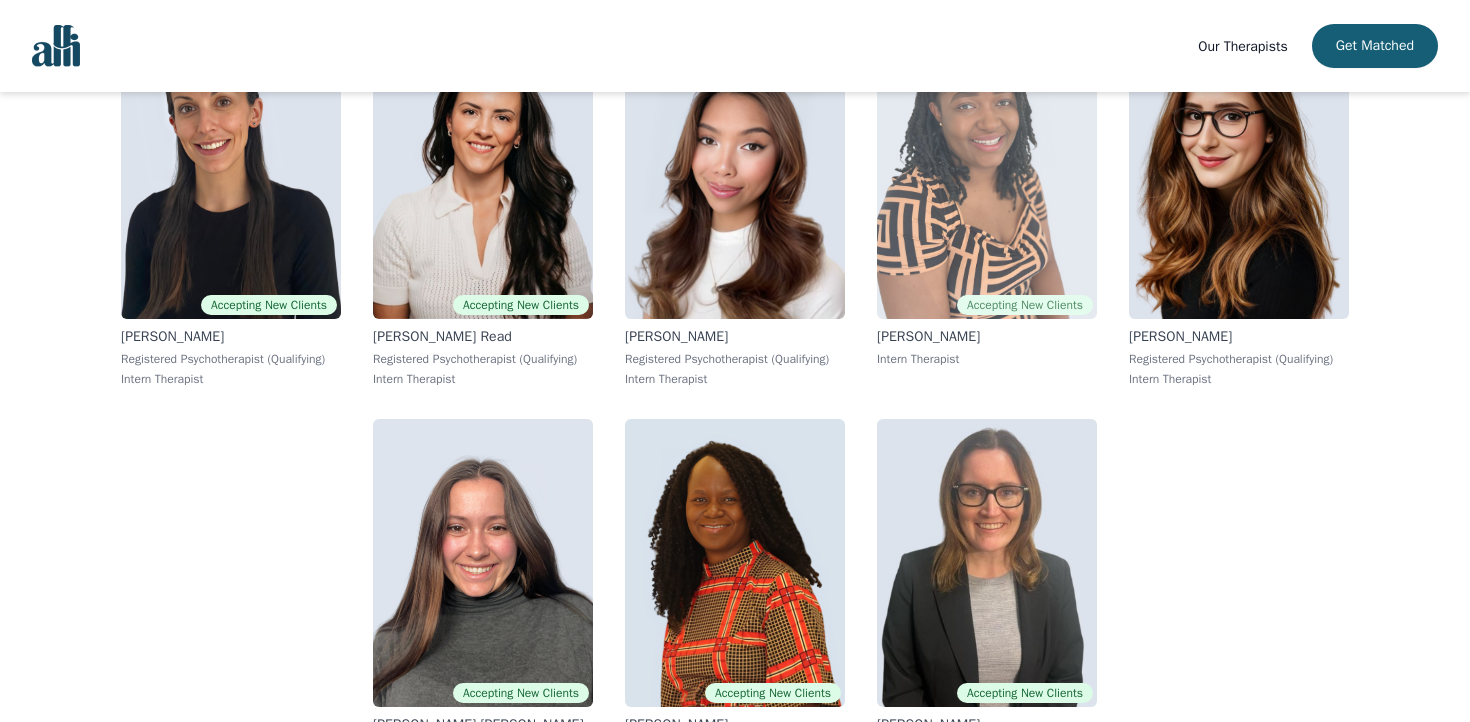 click at bounding box center (987, 175) 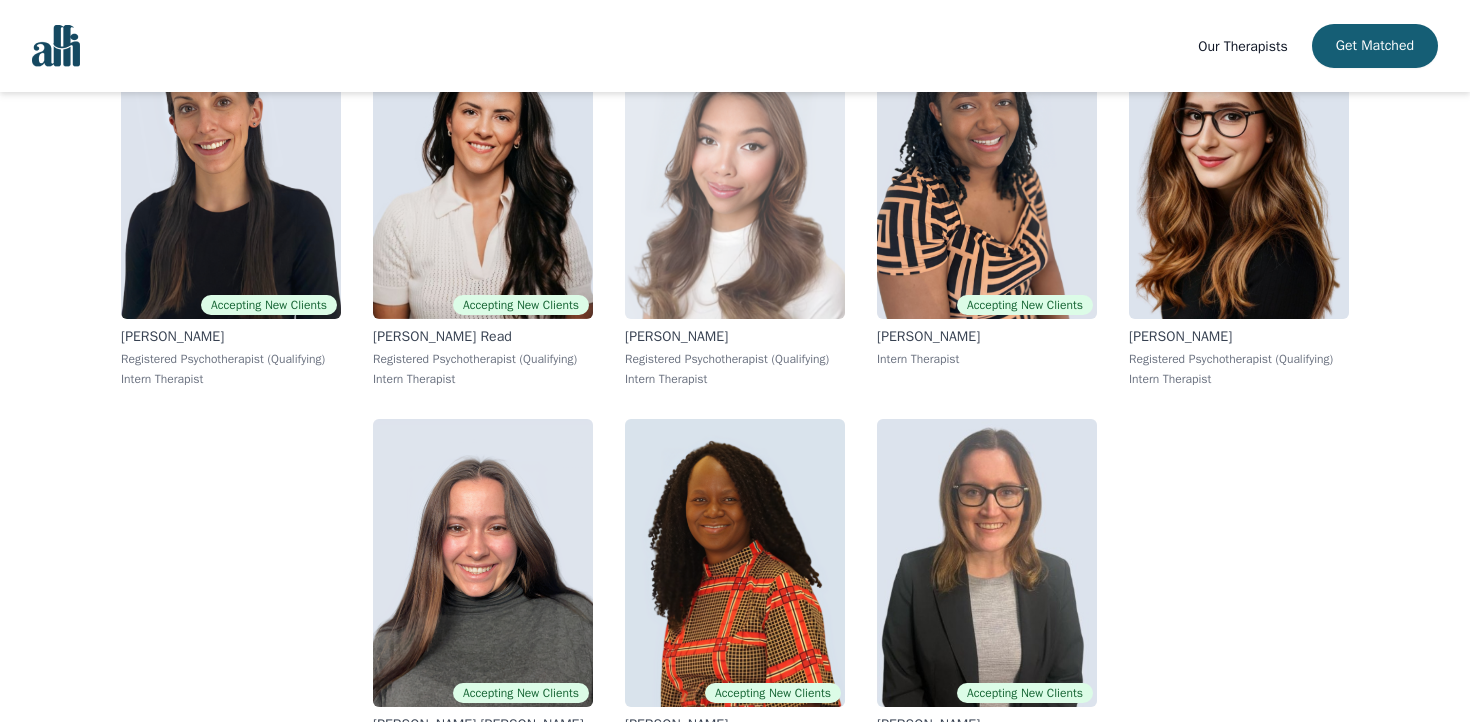 click at bounding box center (735, 175) 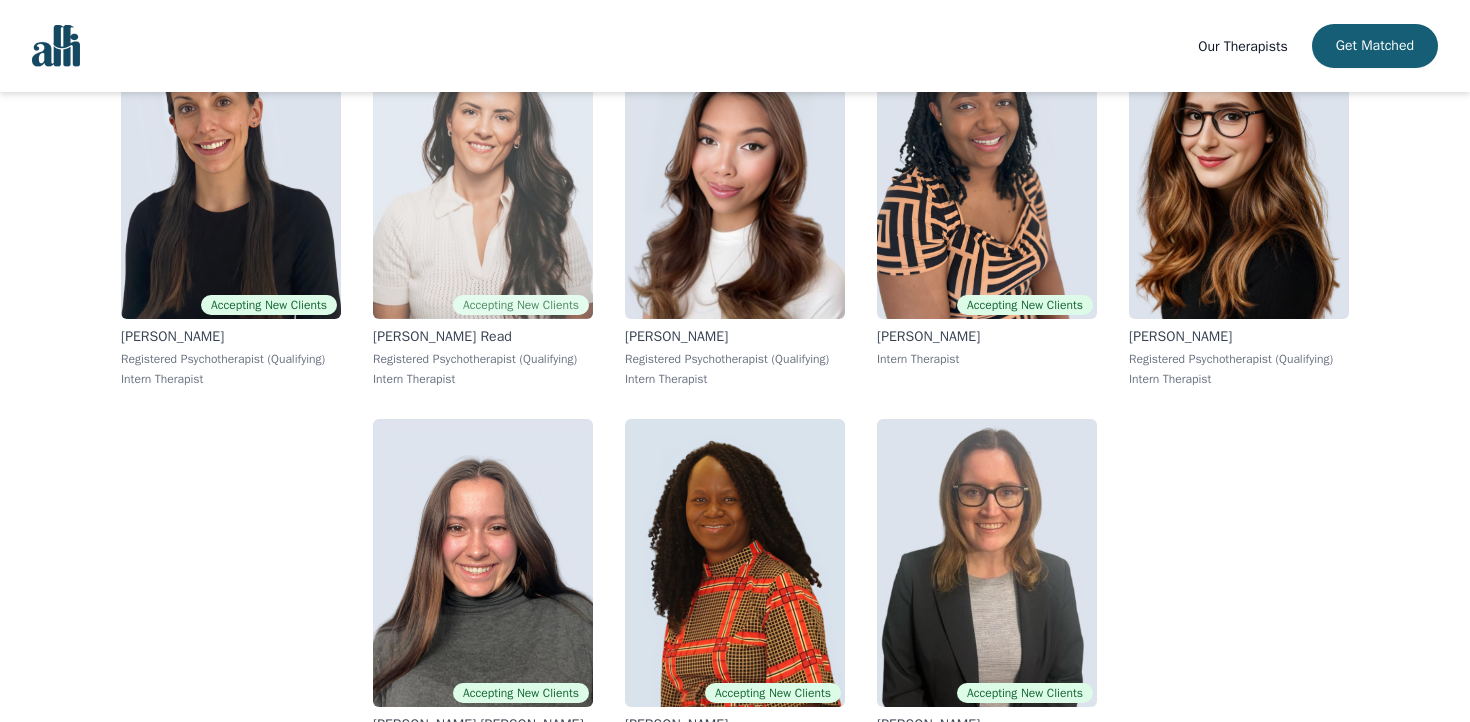 click at bounding box center (483, 175) 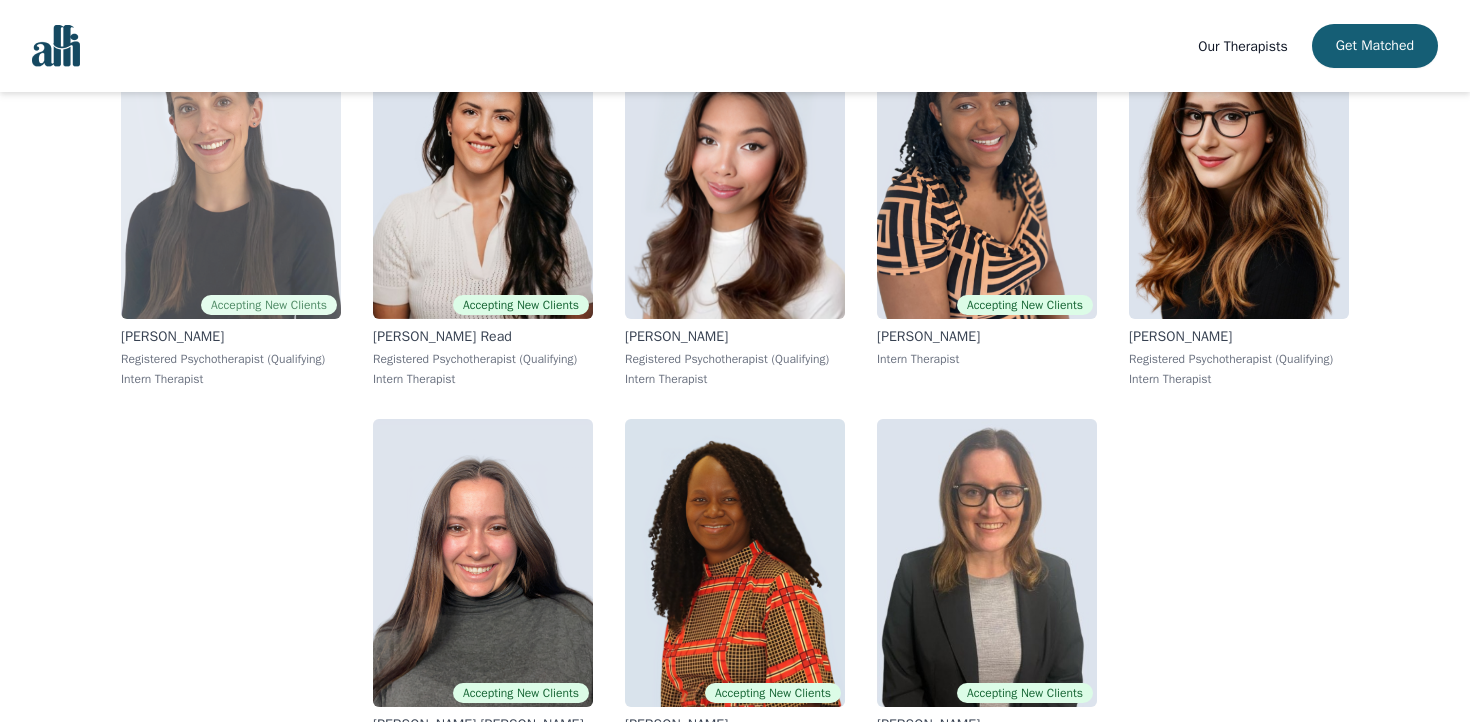 click at bounding box center (231, 175) 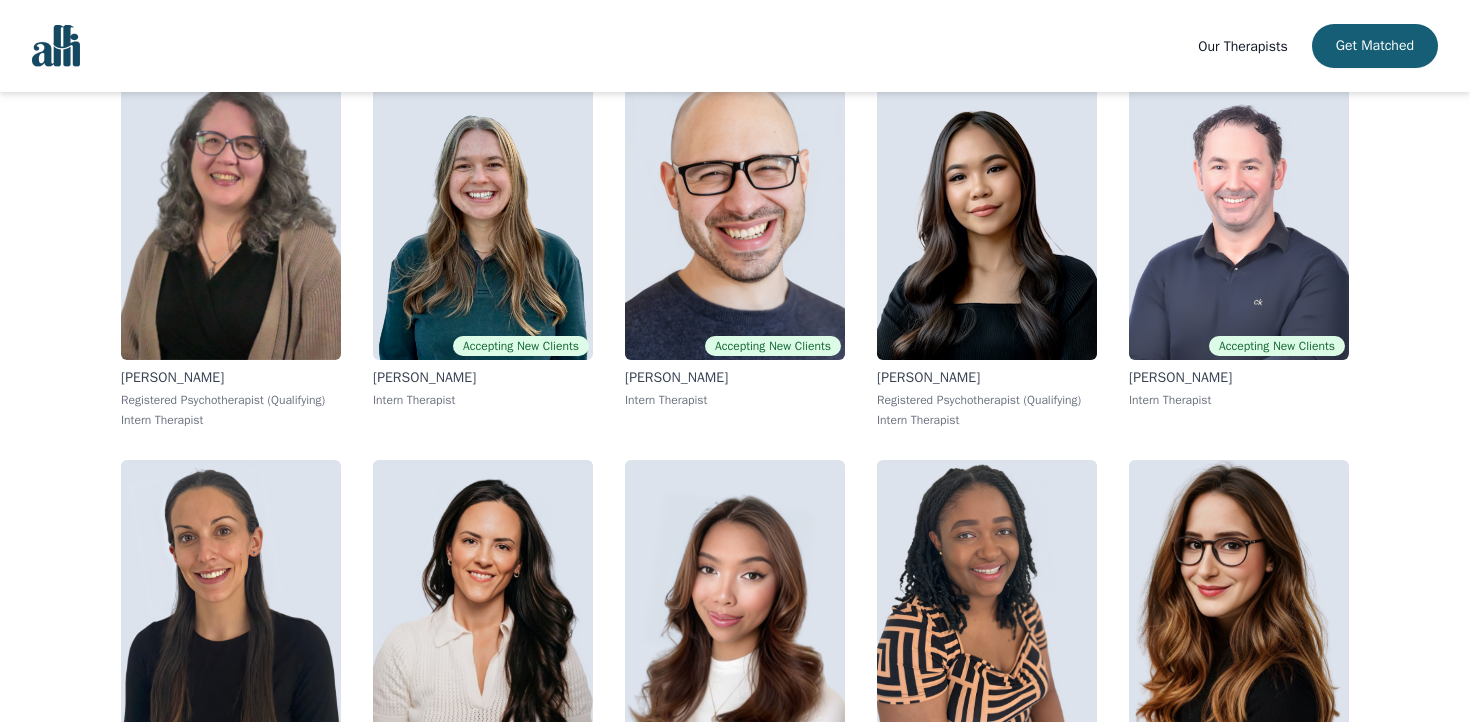 scroll, scrollTop: 11689, scrollLeft: 0, axis: vertical 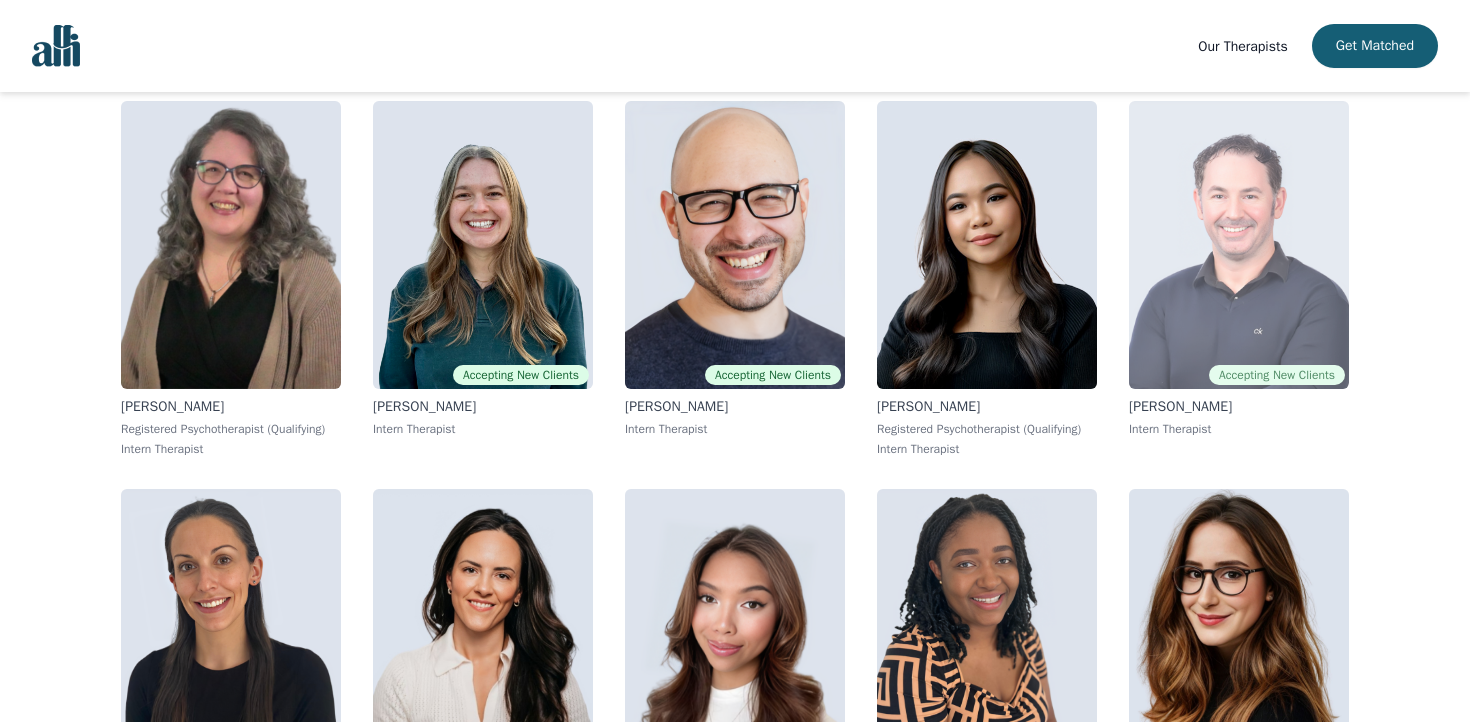 click at bounding box center [1239, 245] 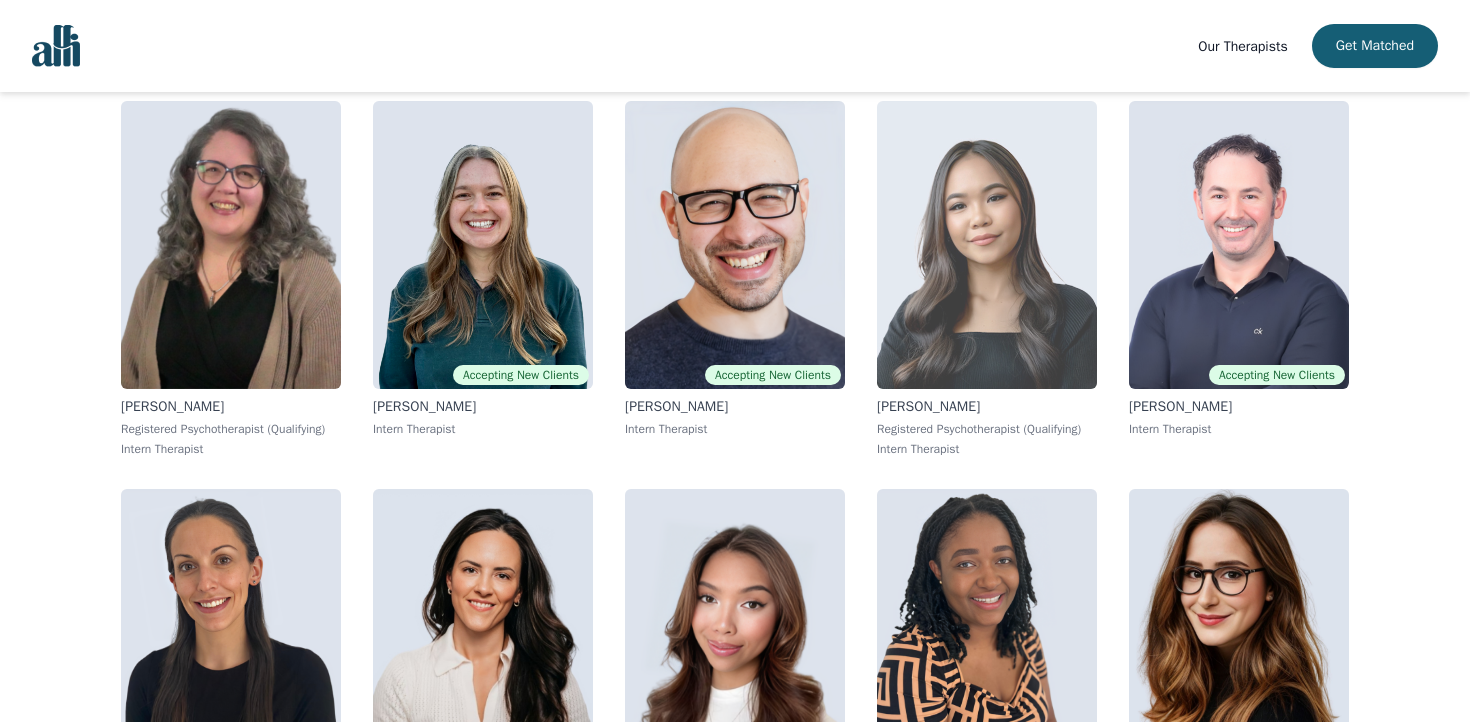 click at bounding box center [987, 245] 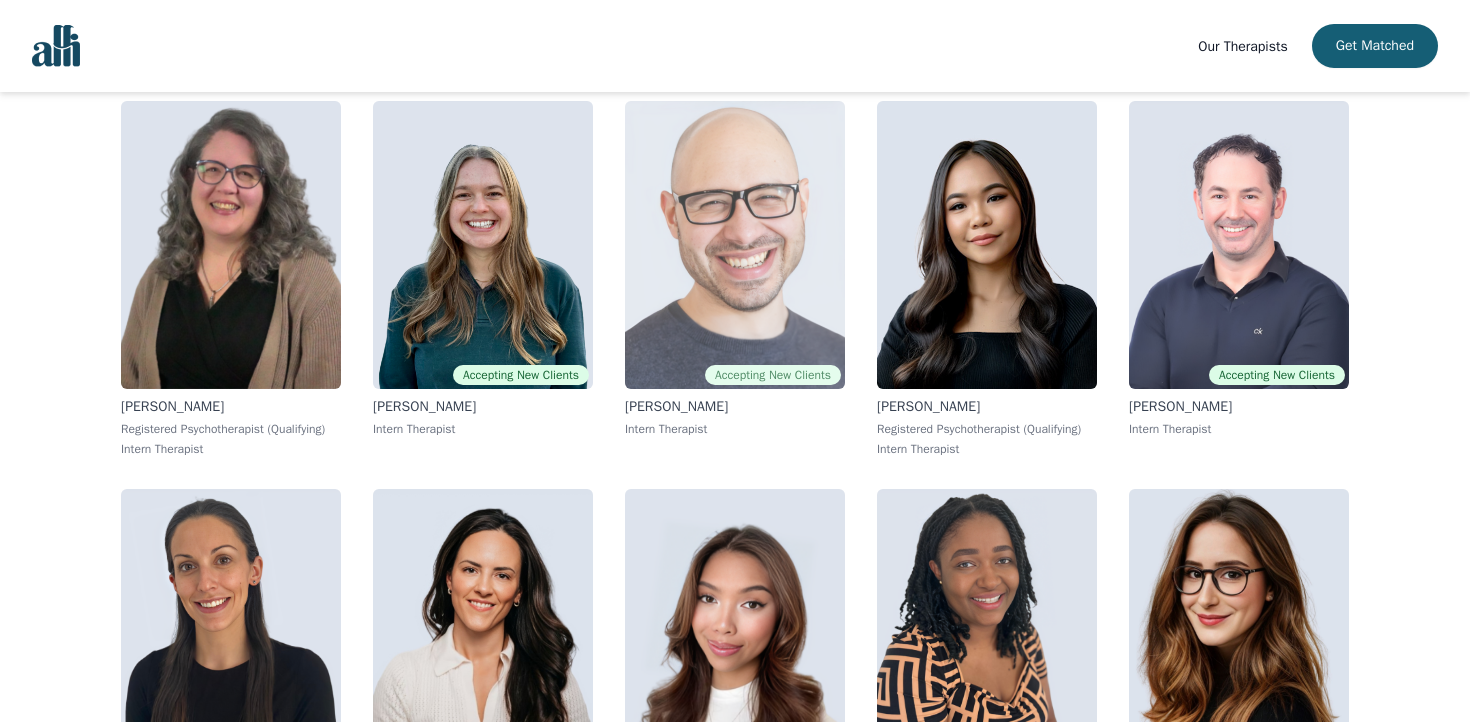 click at bounding box center [735, 245] 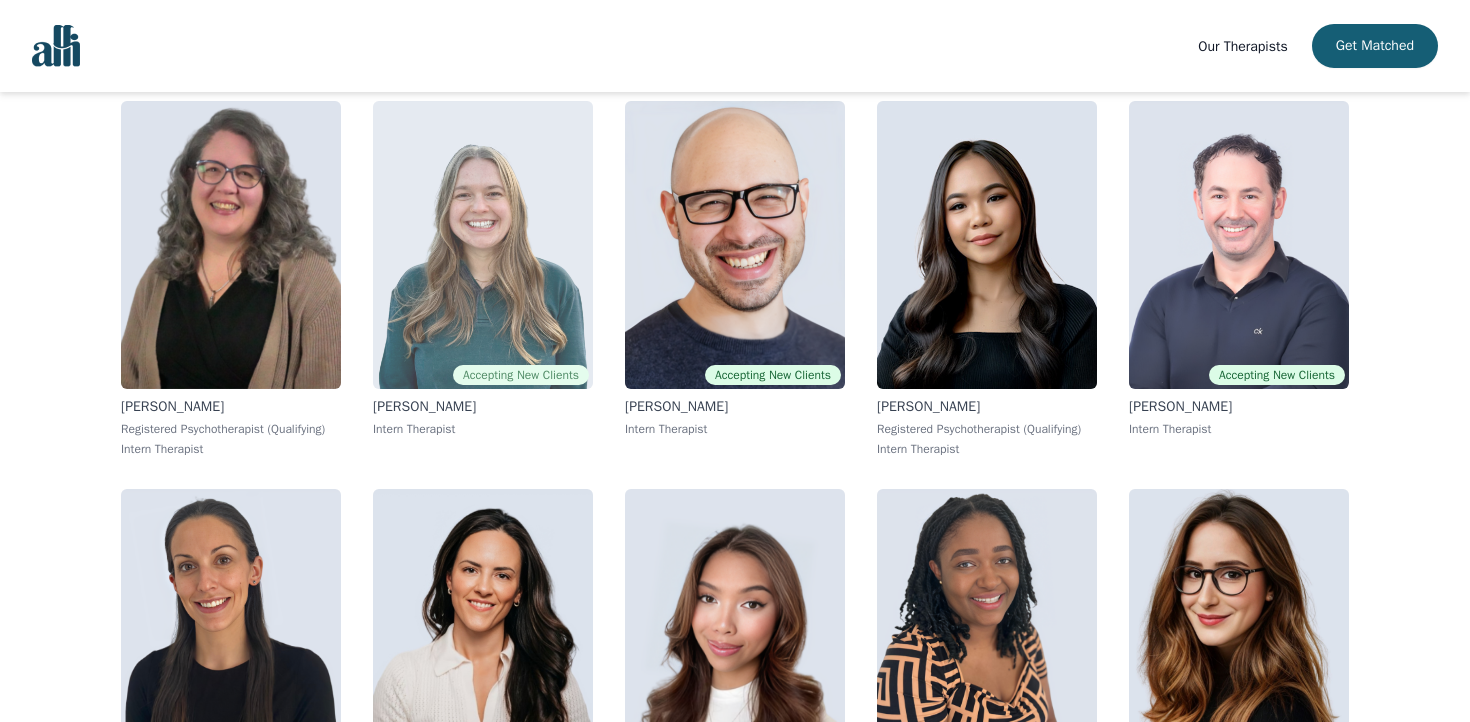 click at bounding box center (483, 245) 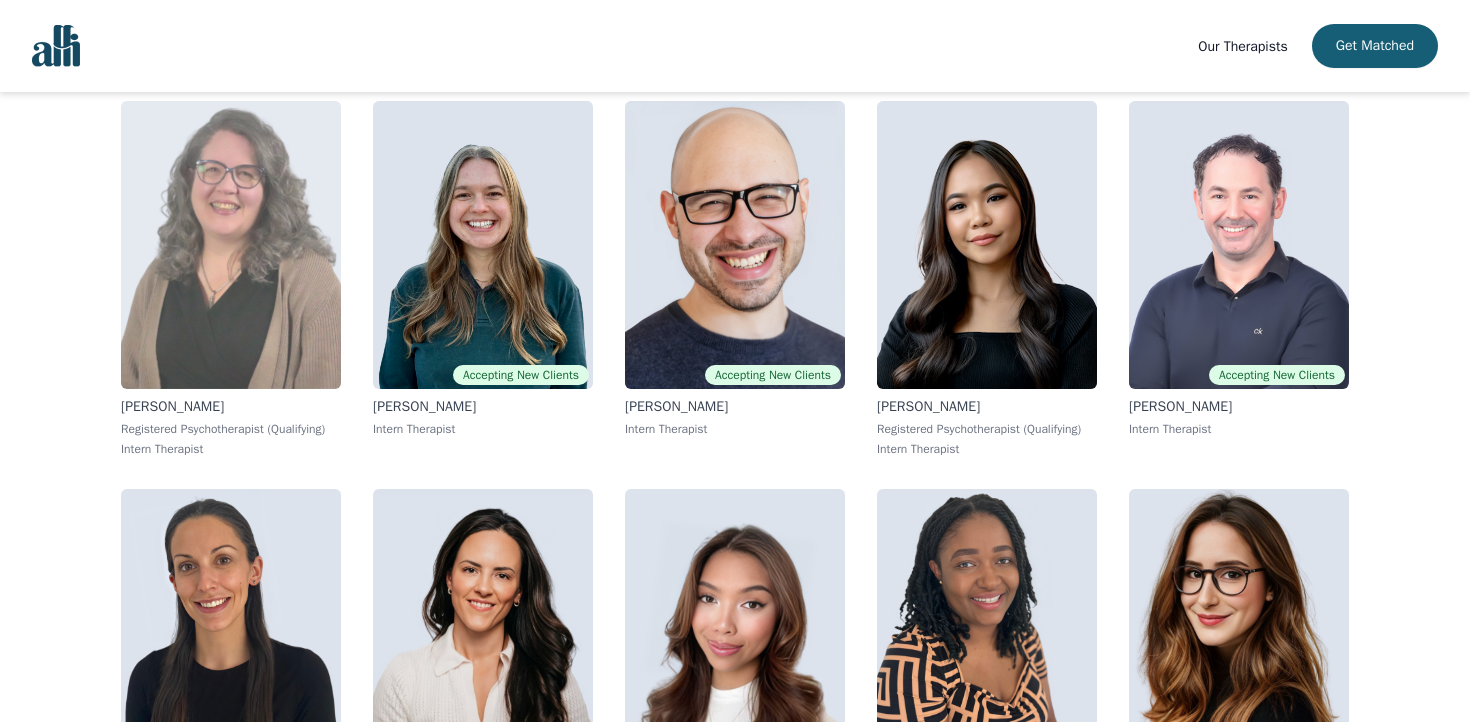 click at bounding box center [231, 245] 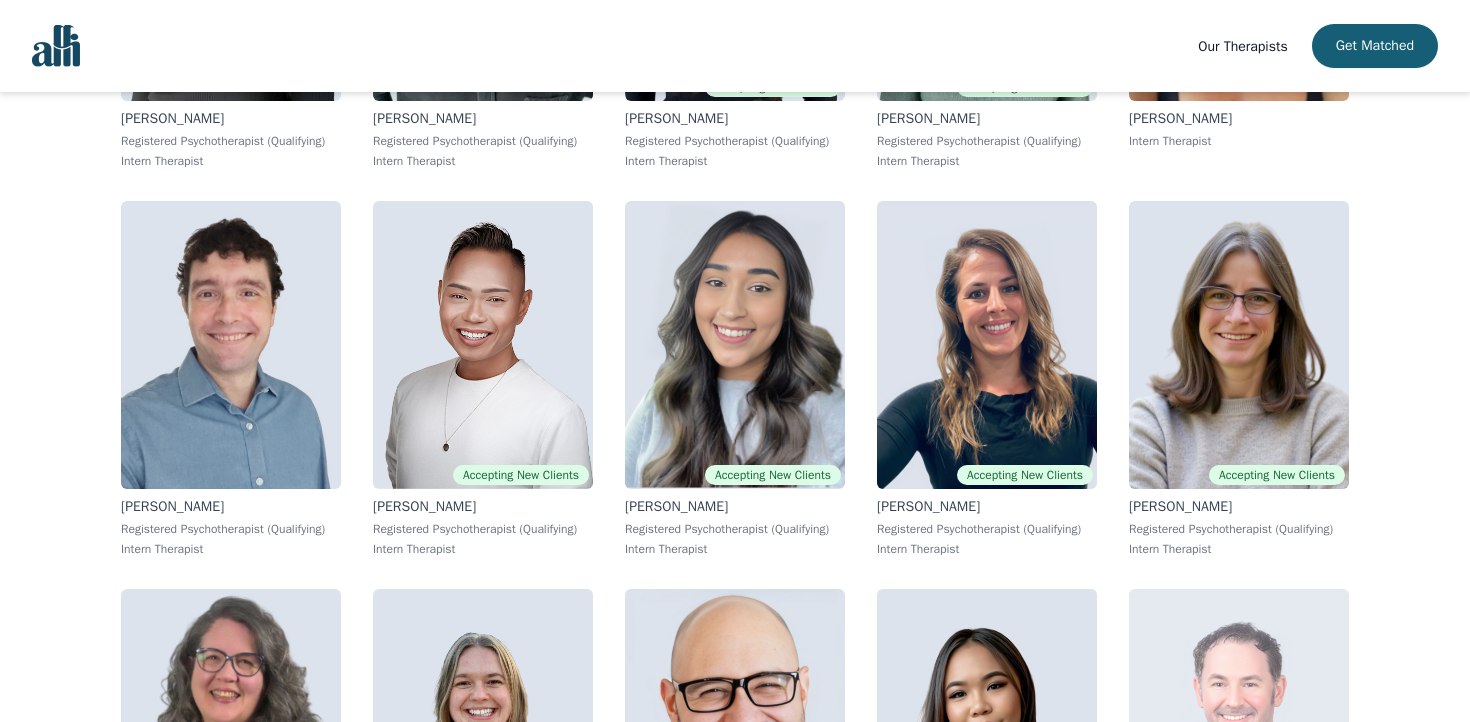 scroll, scrollTop: 11197, scrollLeft: 0, axis: vertical 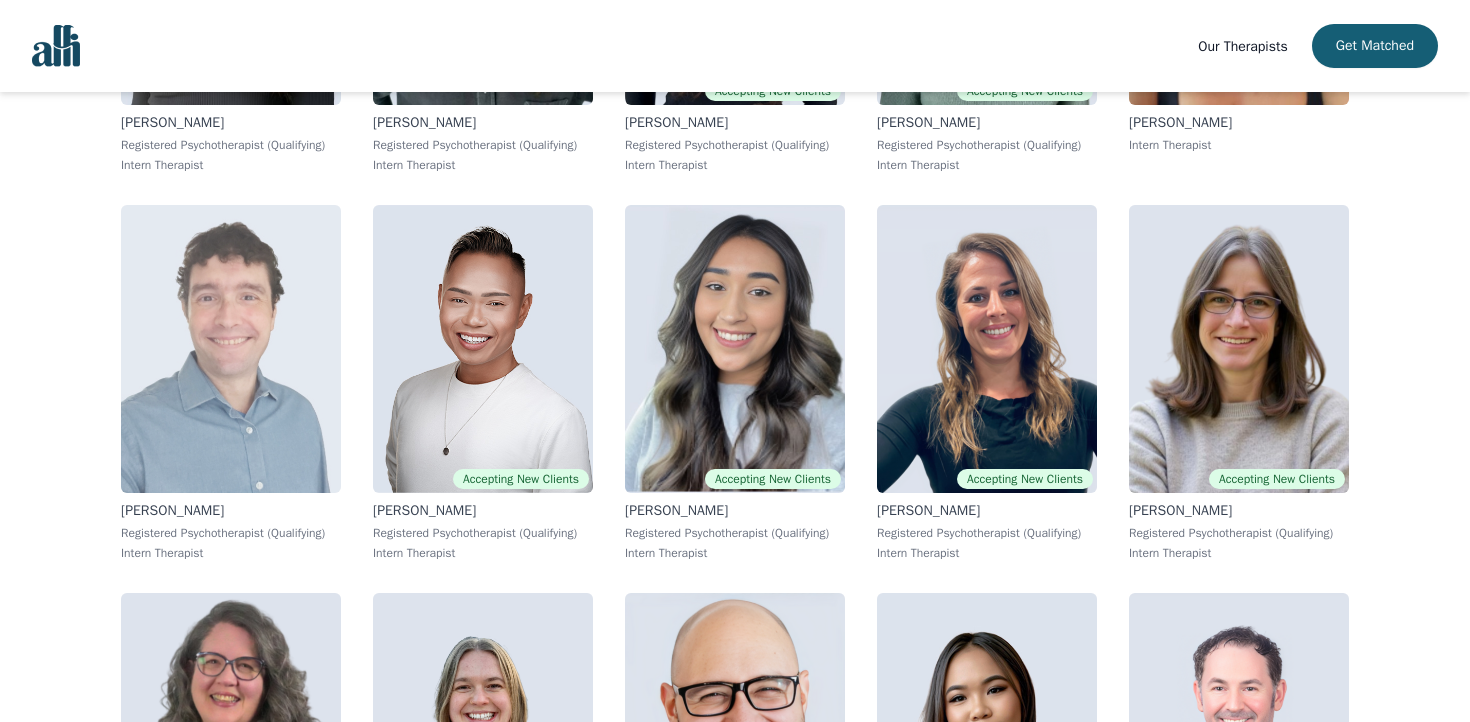 click at bounding box center (231, 349) 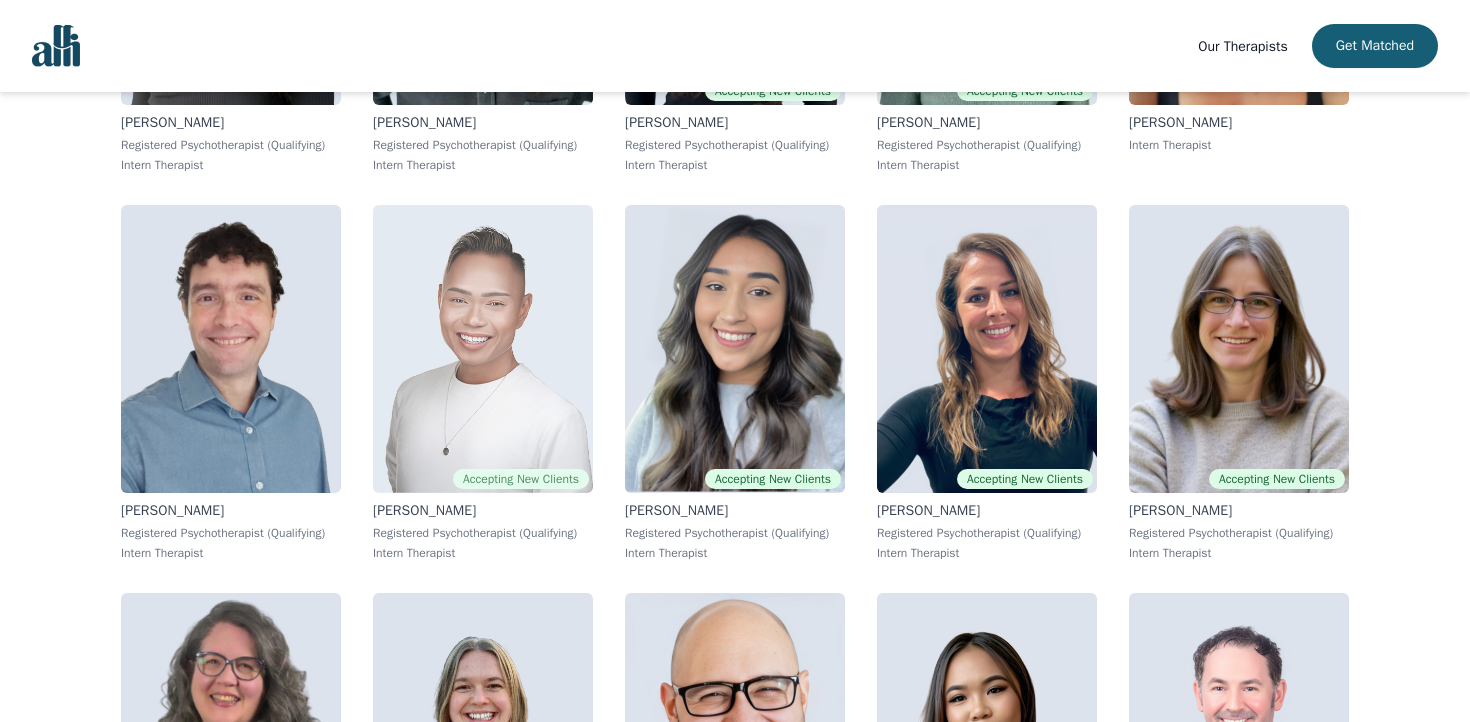 click at bounding box center [483, 349] 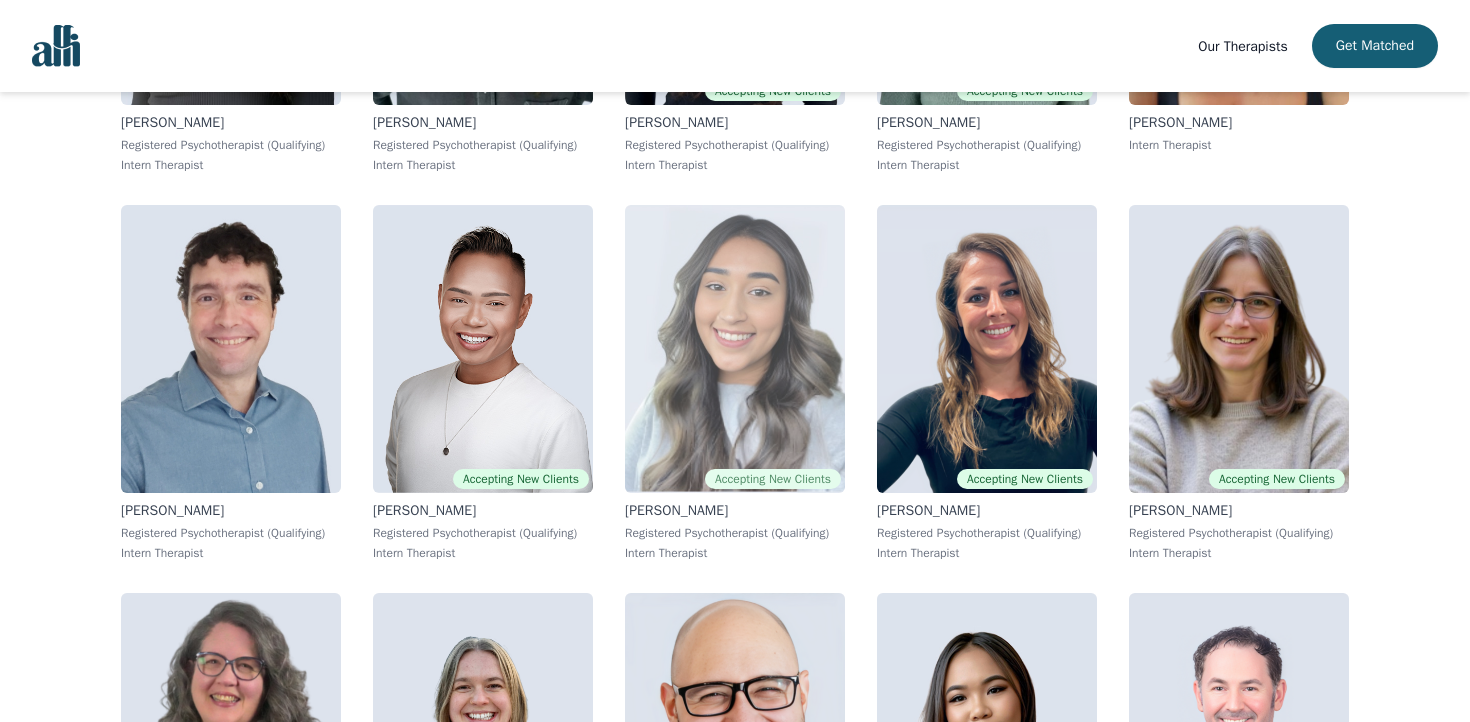 click at bounding box center [735, 349] 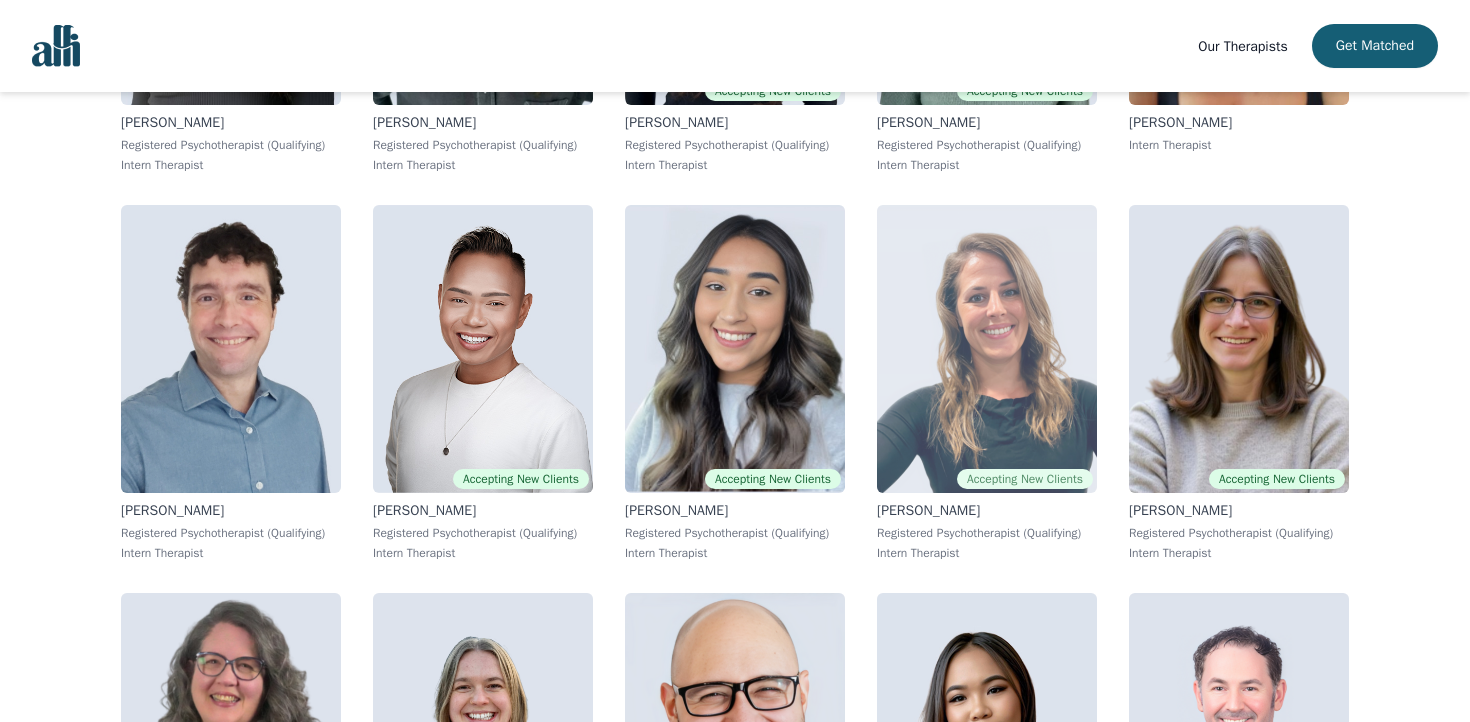 click at bounding box center (987, 349) 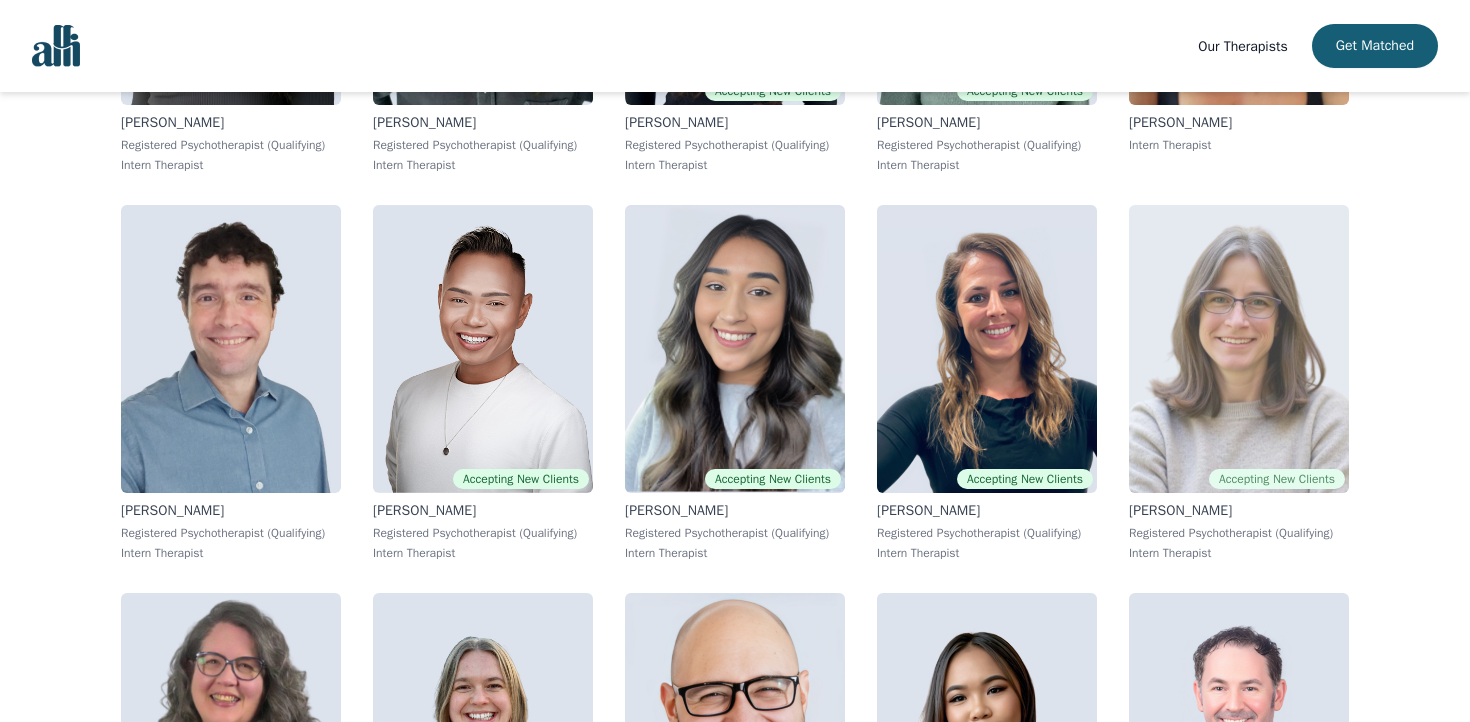 click at bounding box center (1239, 349) 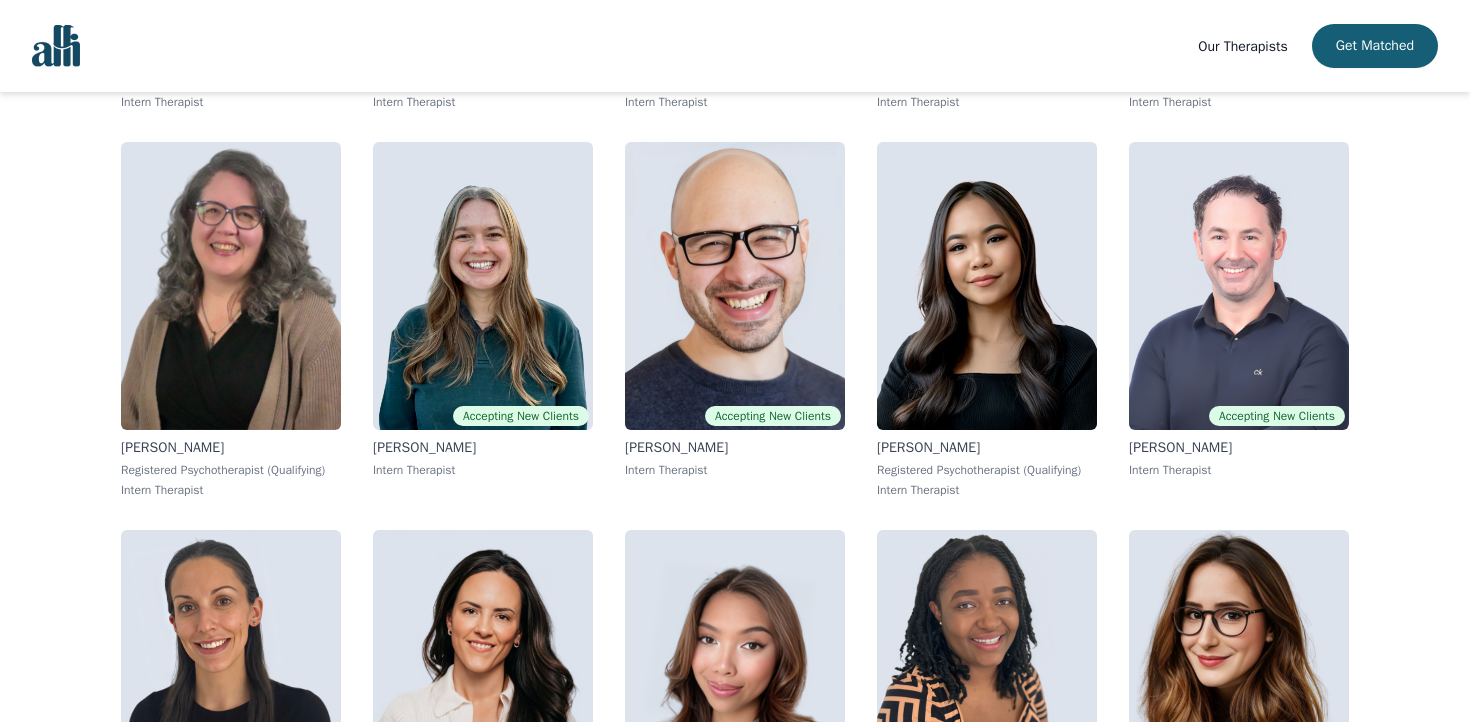 scroll, scrollTop: 11792, scrollLeft: 0, axis: vertical 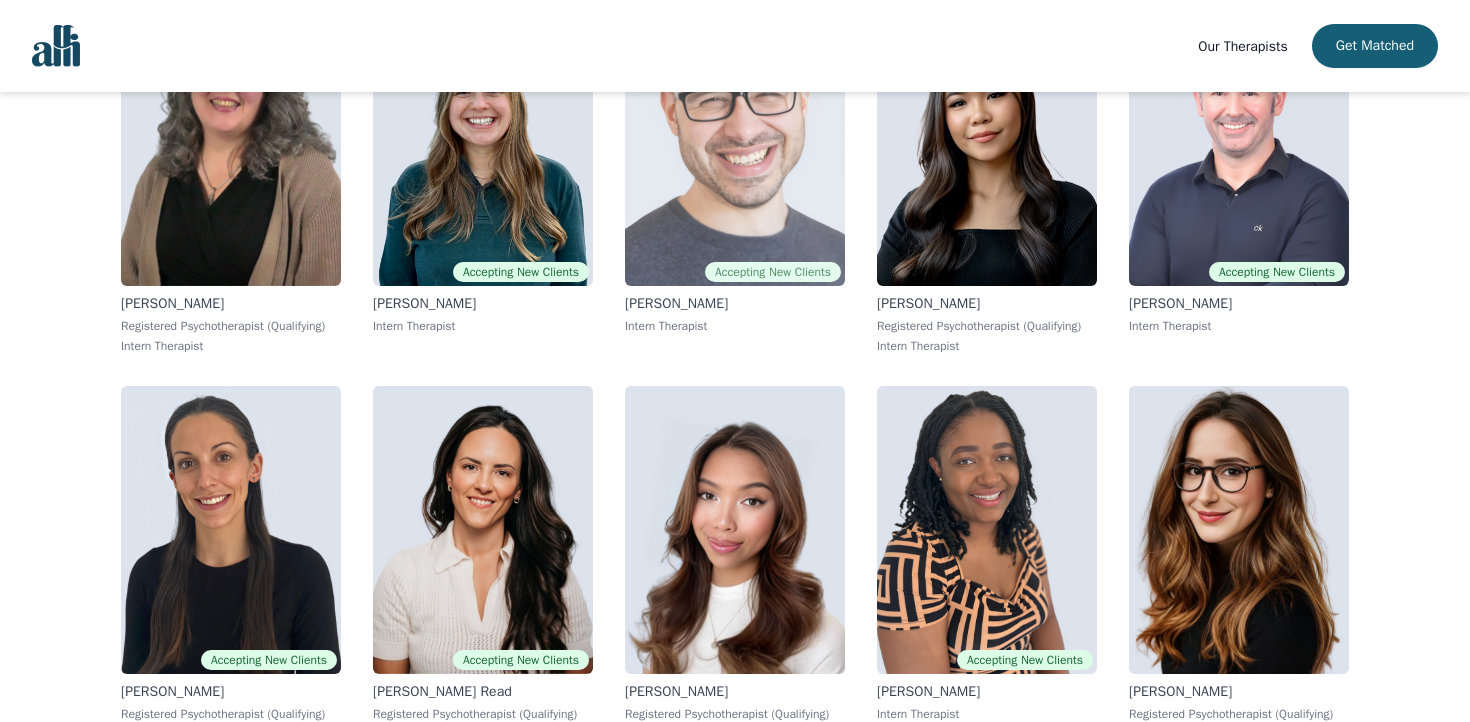 click at bounding box center [735, 142] 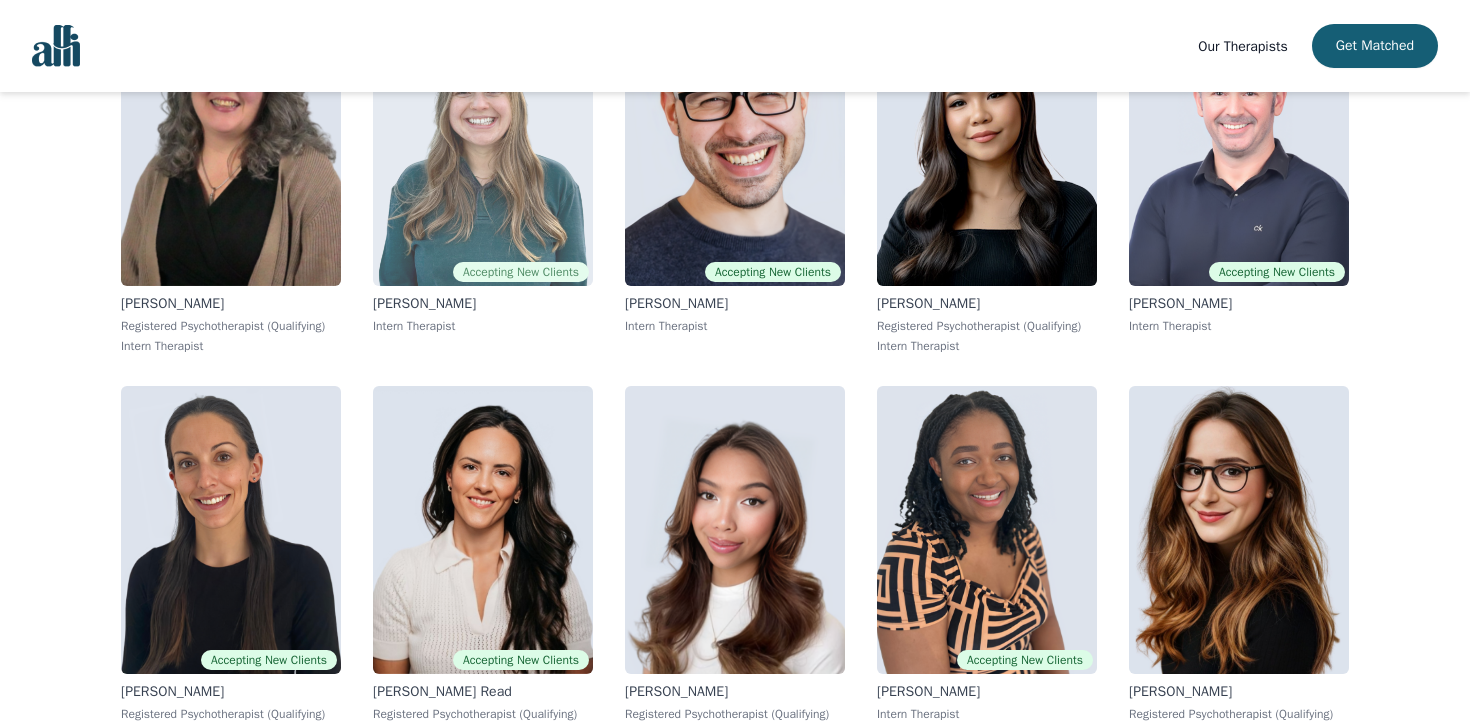 click at bounding box center (483, 142) 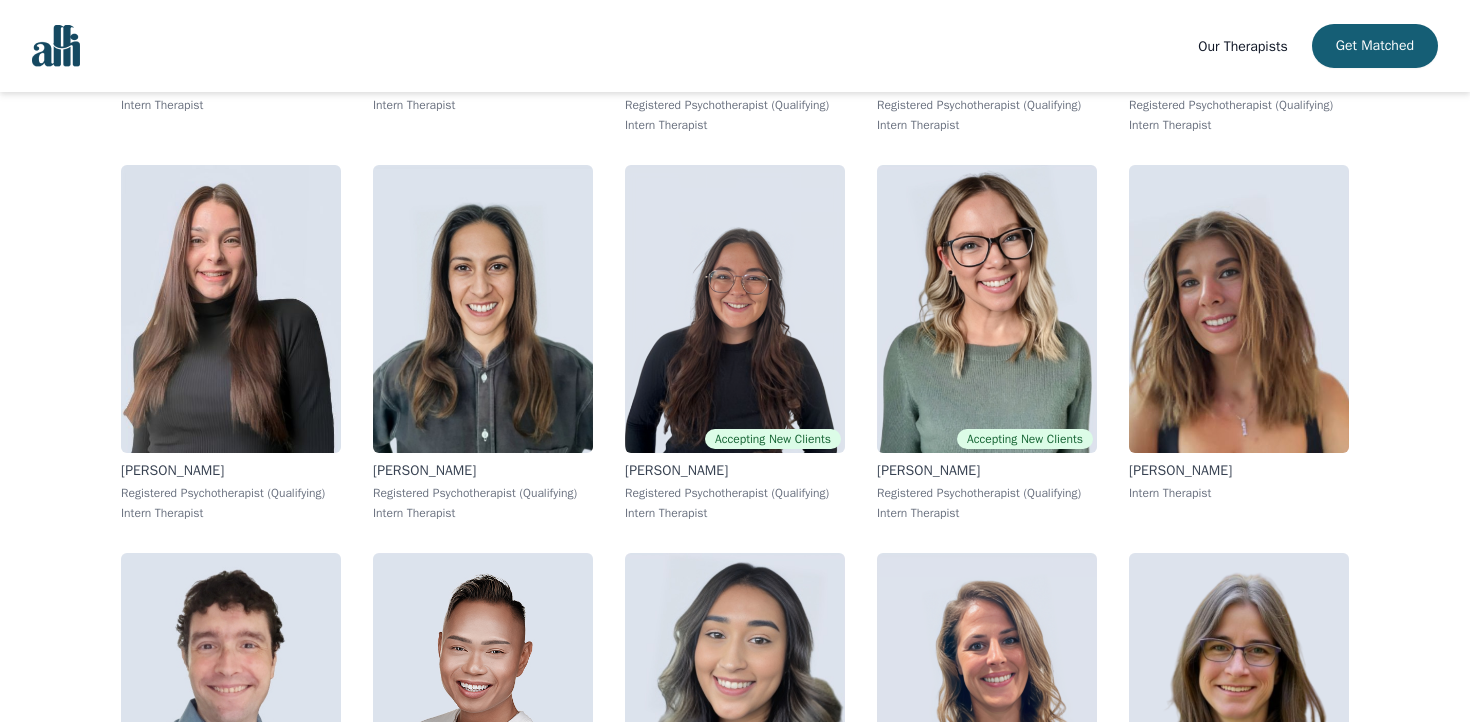 scroll, scrollTop: 10778, scrollLeft: 0, axis: vertical 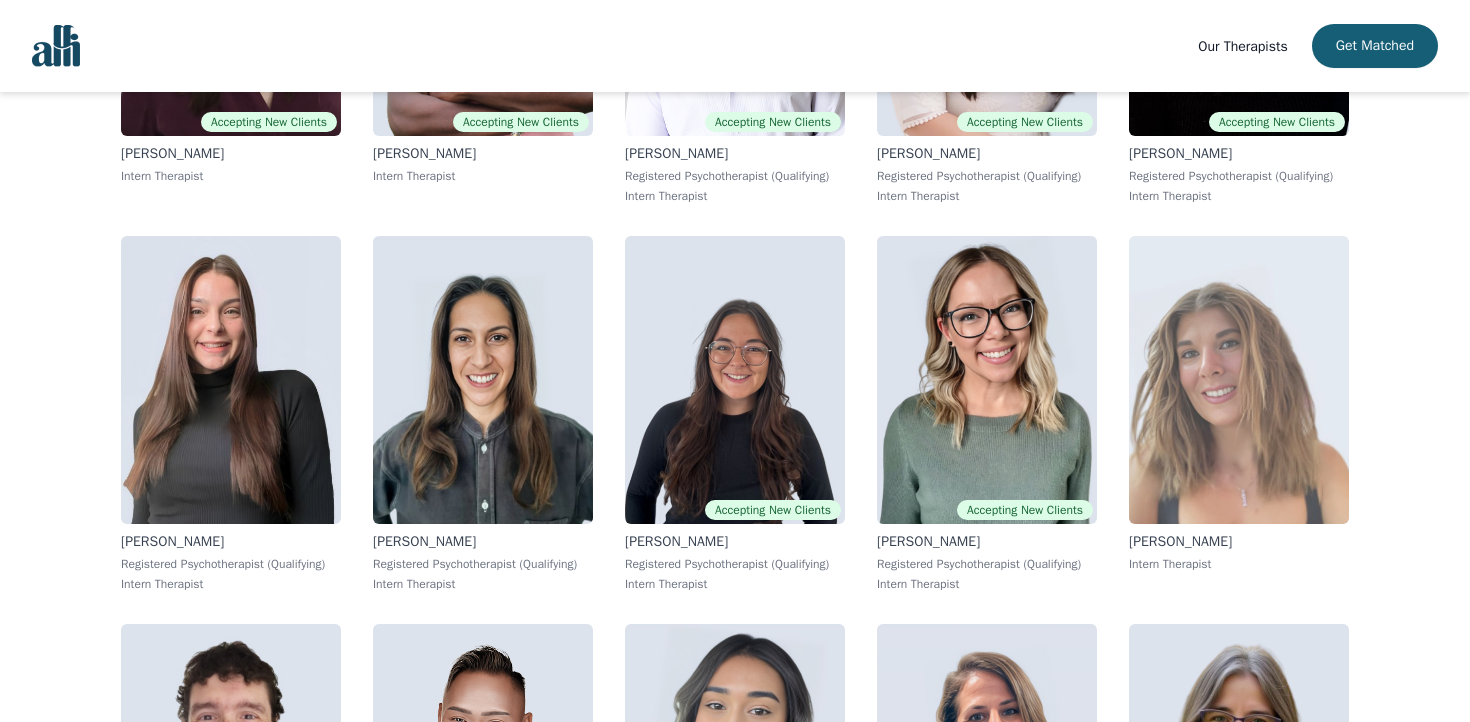 click at bounding box center [1239, 380] 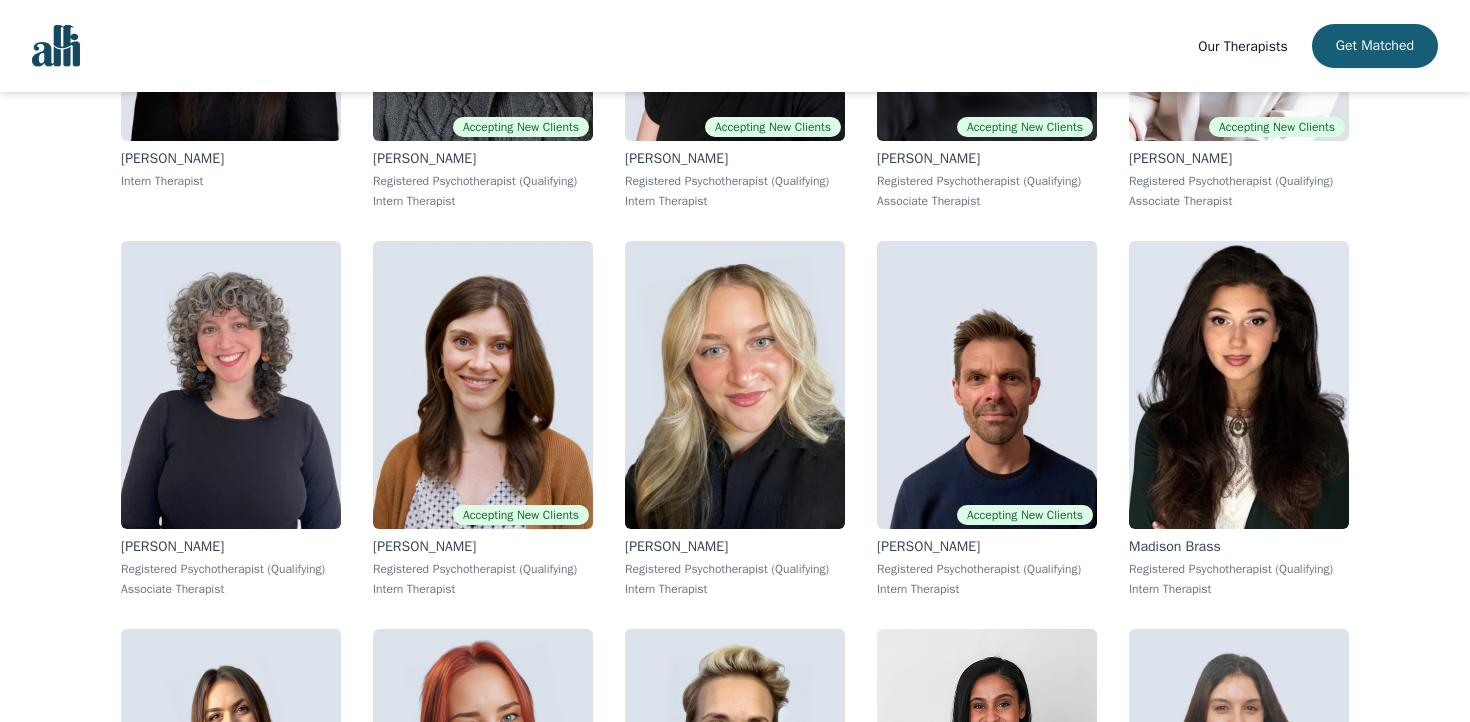 scroll, scrollTop: 1853, scrollLeft: 0, axis: vertical 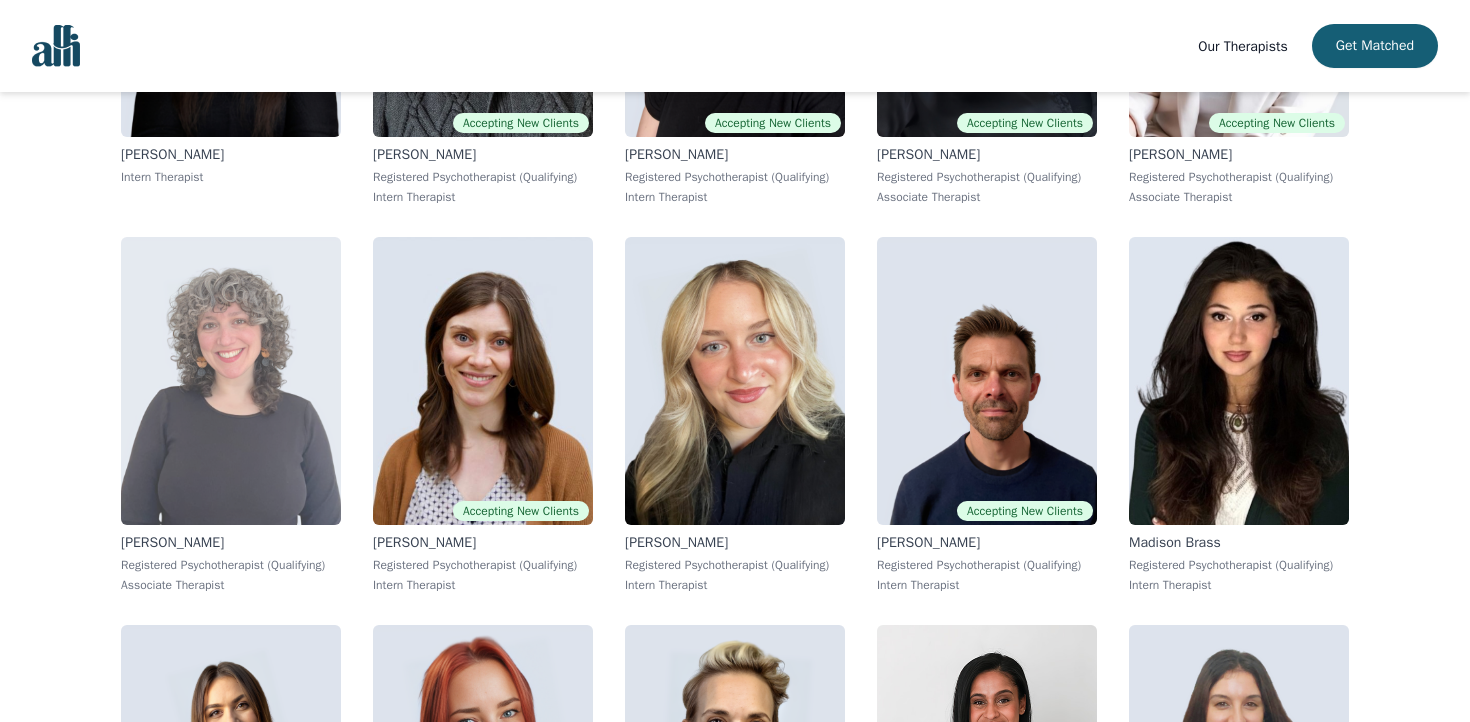 click at bounding box center (231, 381) 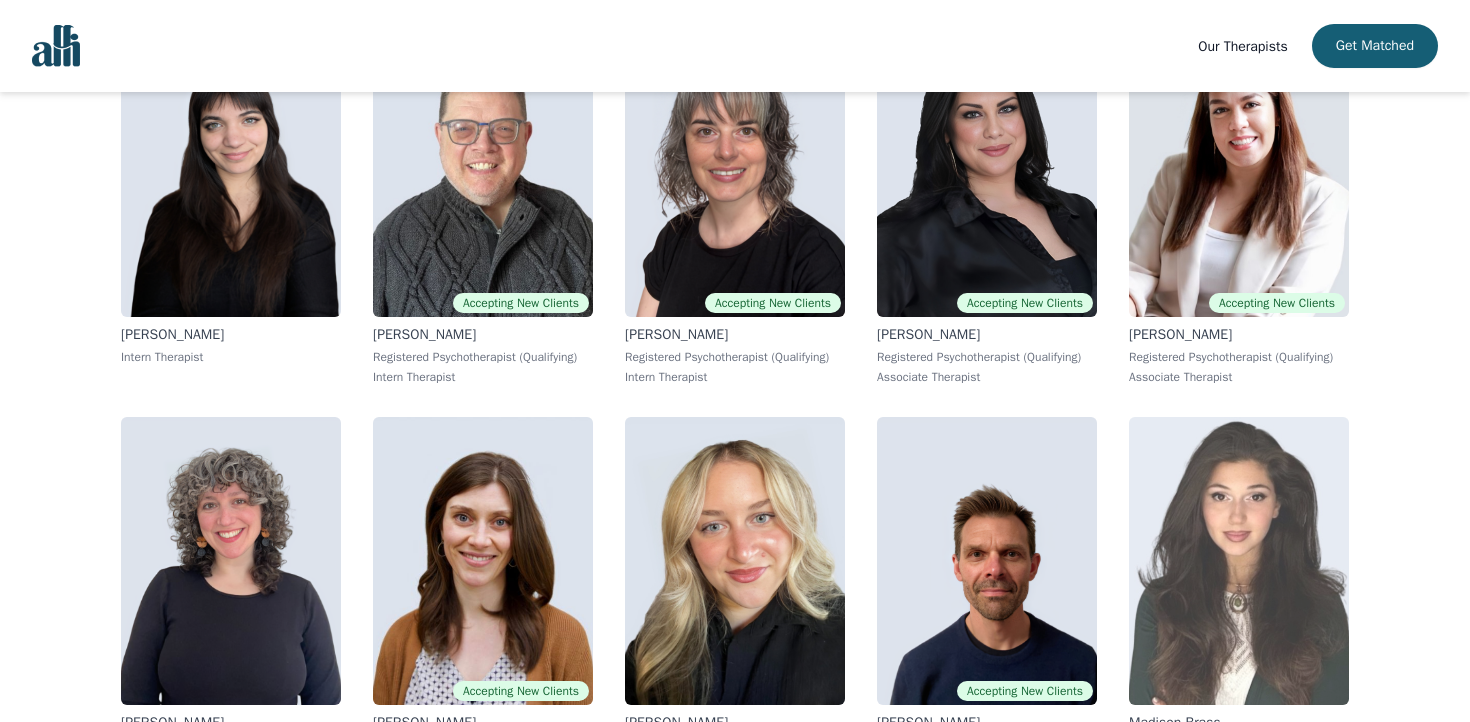 scroll, scrollTop: 1581, scrollLeft: 0, axis: vertical 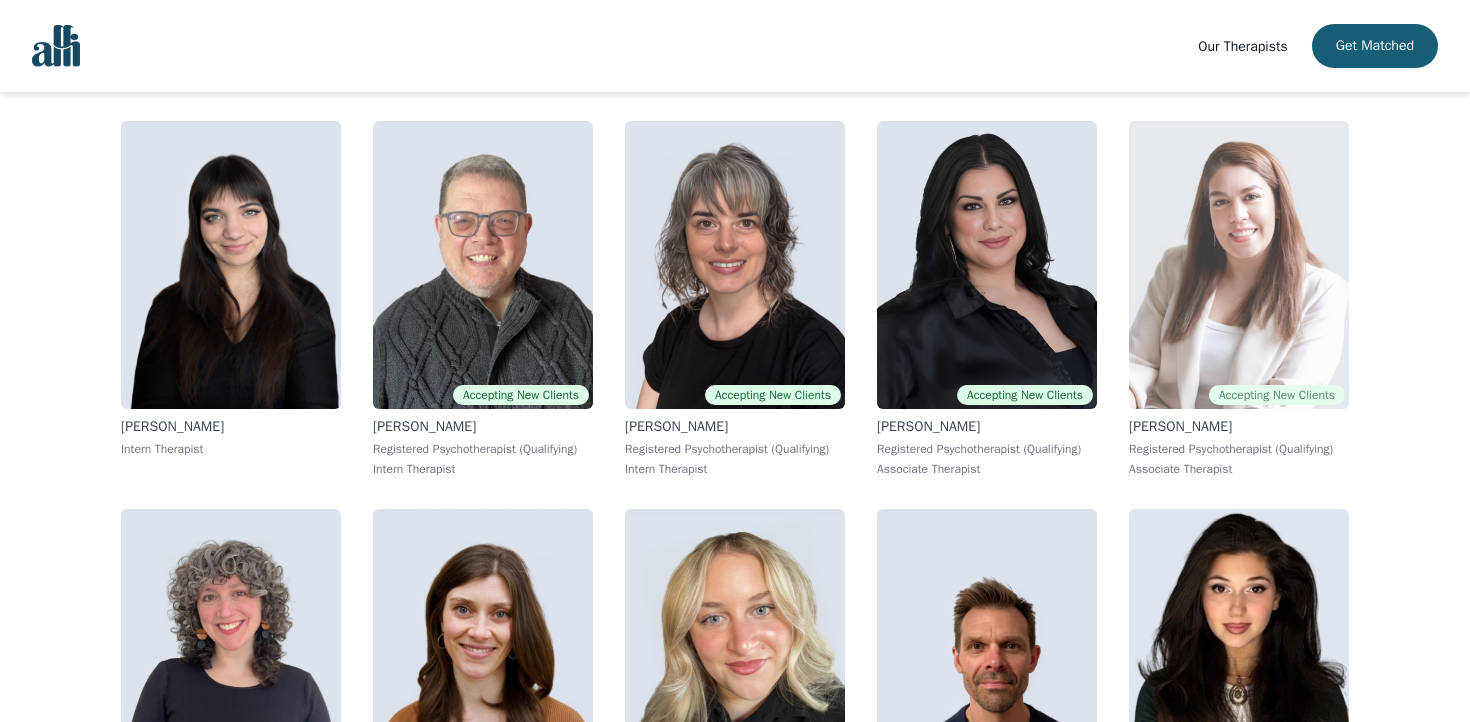 click at bounding box center (1239, 265) 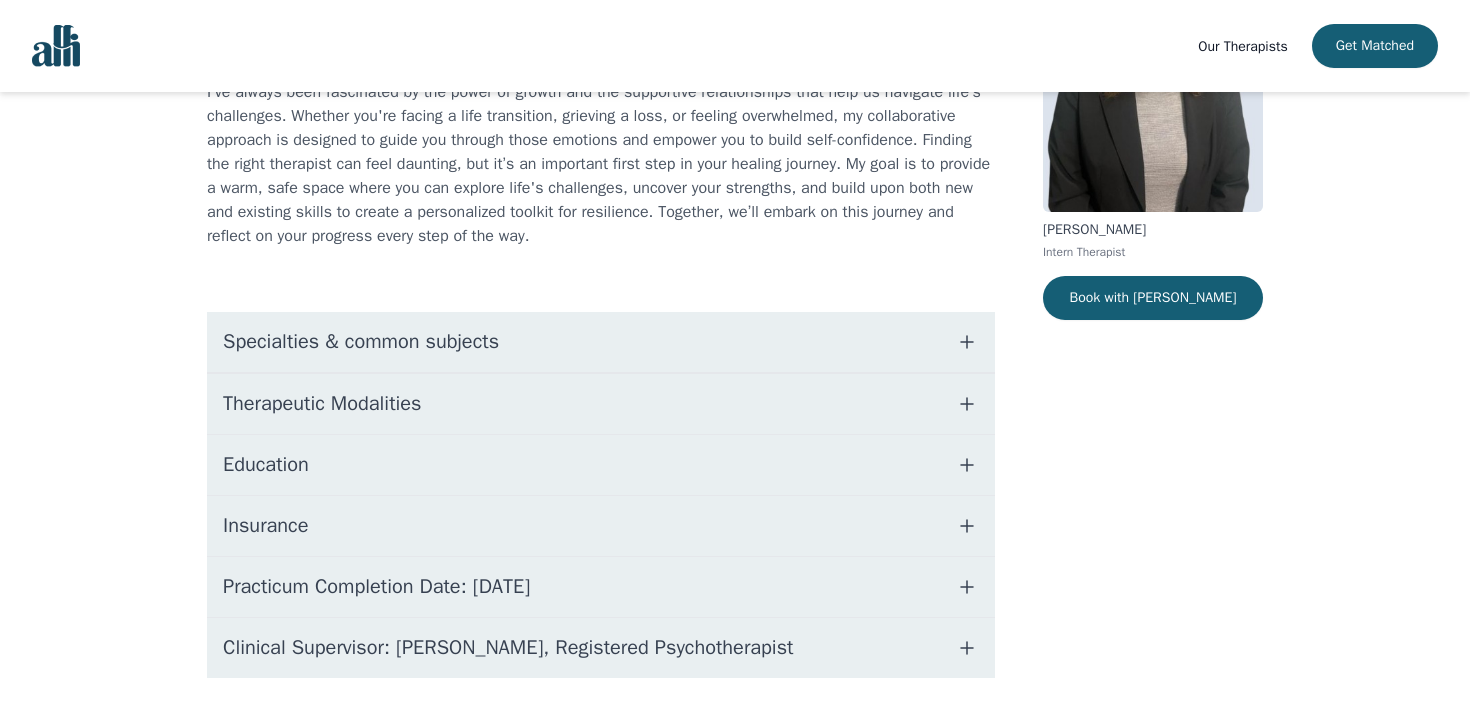 scroll, scrollTop: 258, scrollLeft: 0, axis: vertical 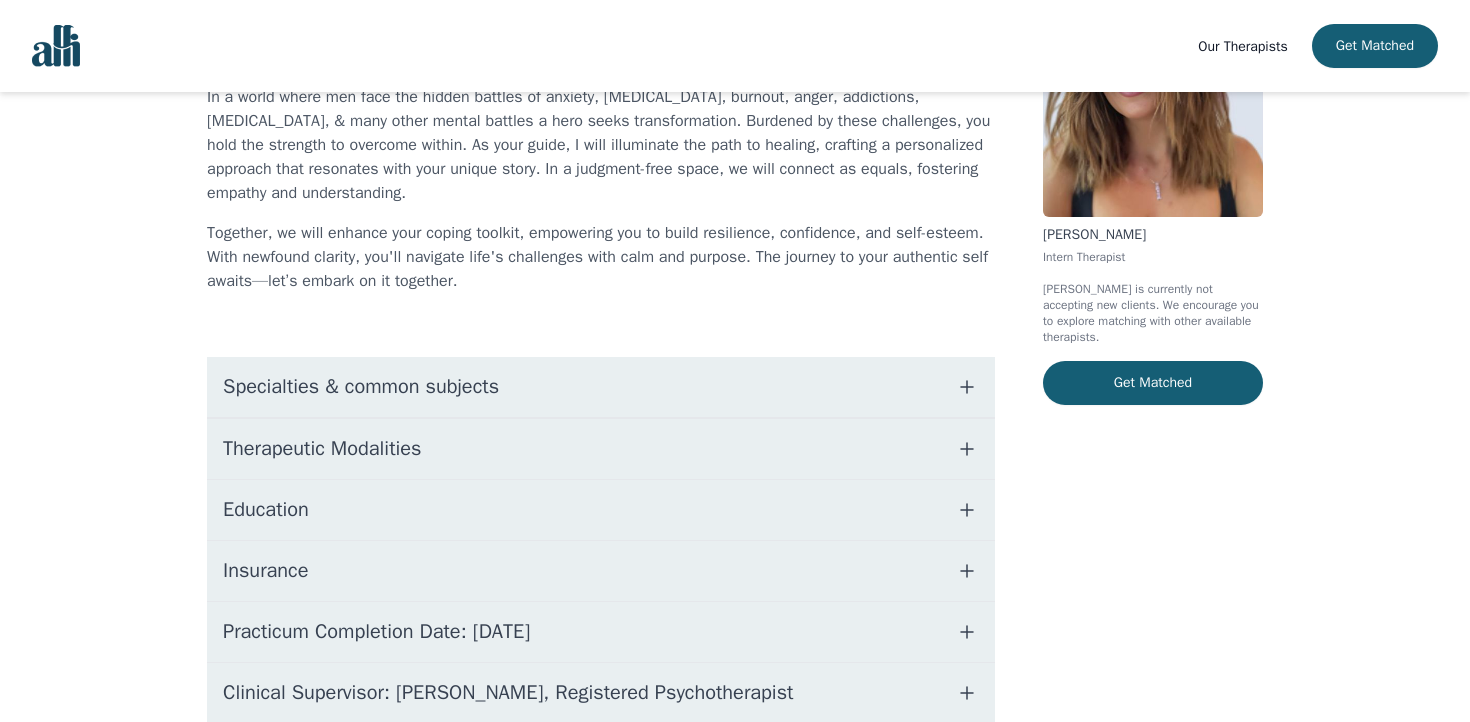 click on "Specialties & common subjects" at bounding box center (601, 387) 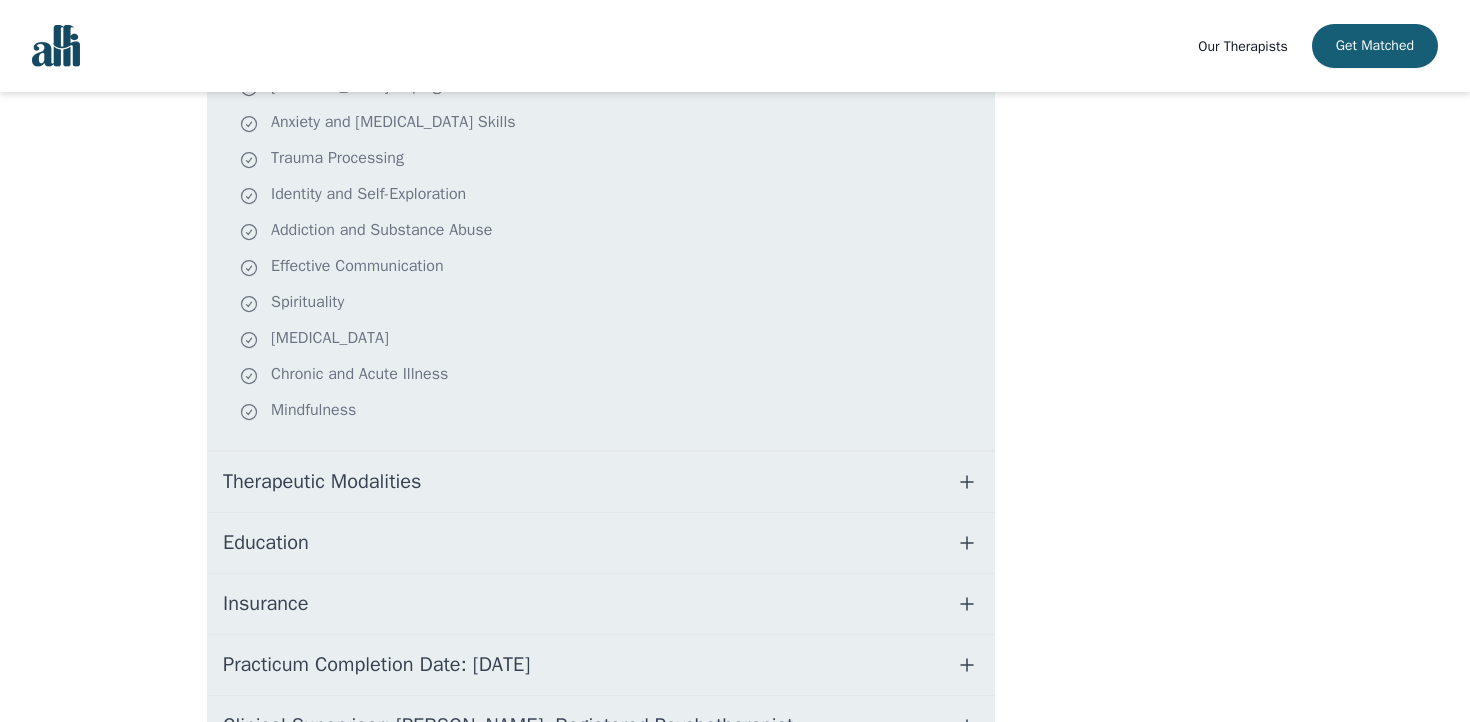 scroll, scrollTop: 564, scrollLeft: 0, axis: vertical 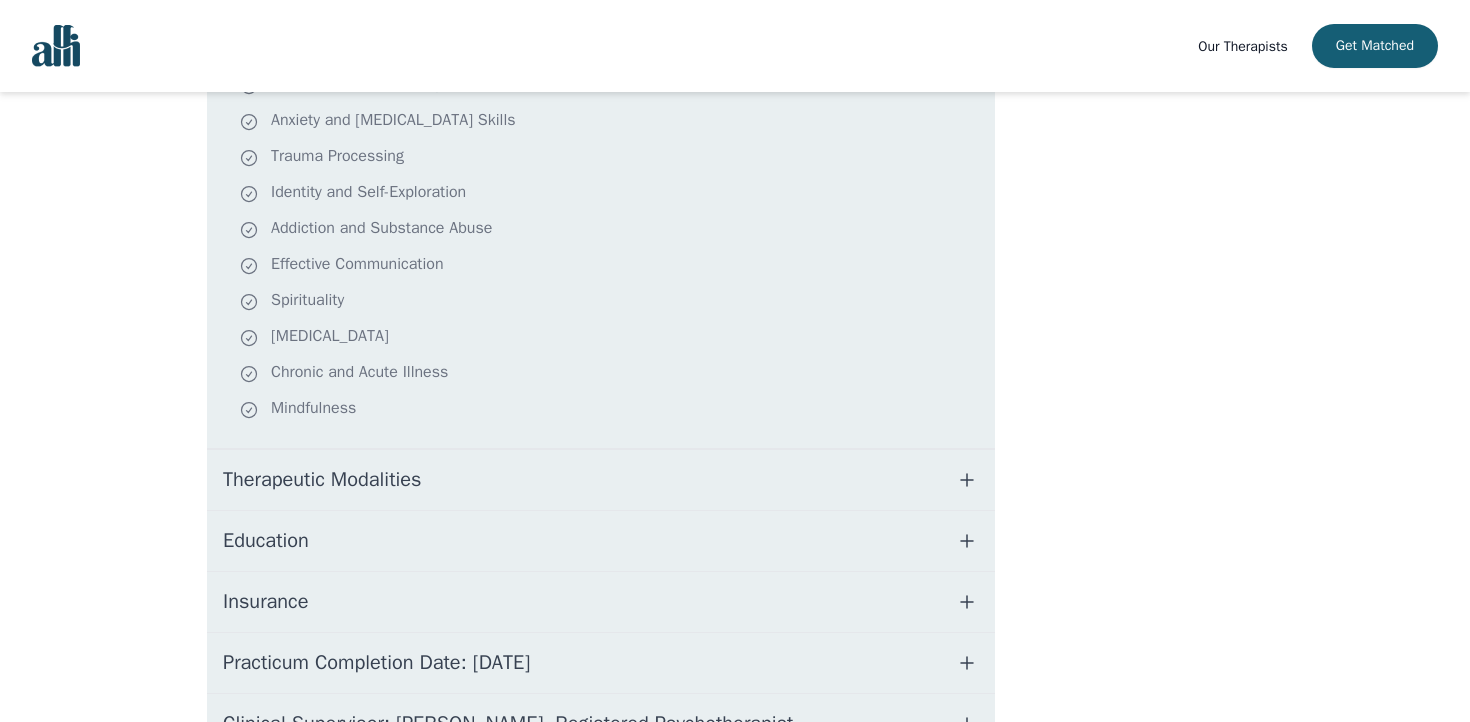 click on "Therapeutic Modalities" at bounding box center [322, 480] 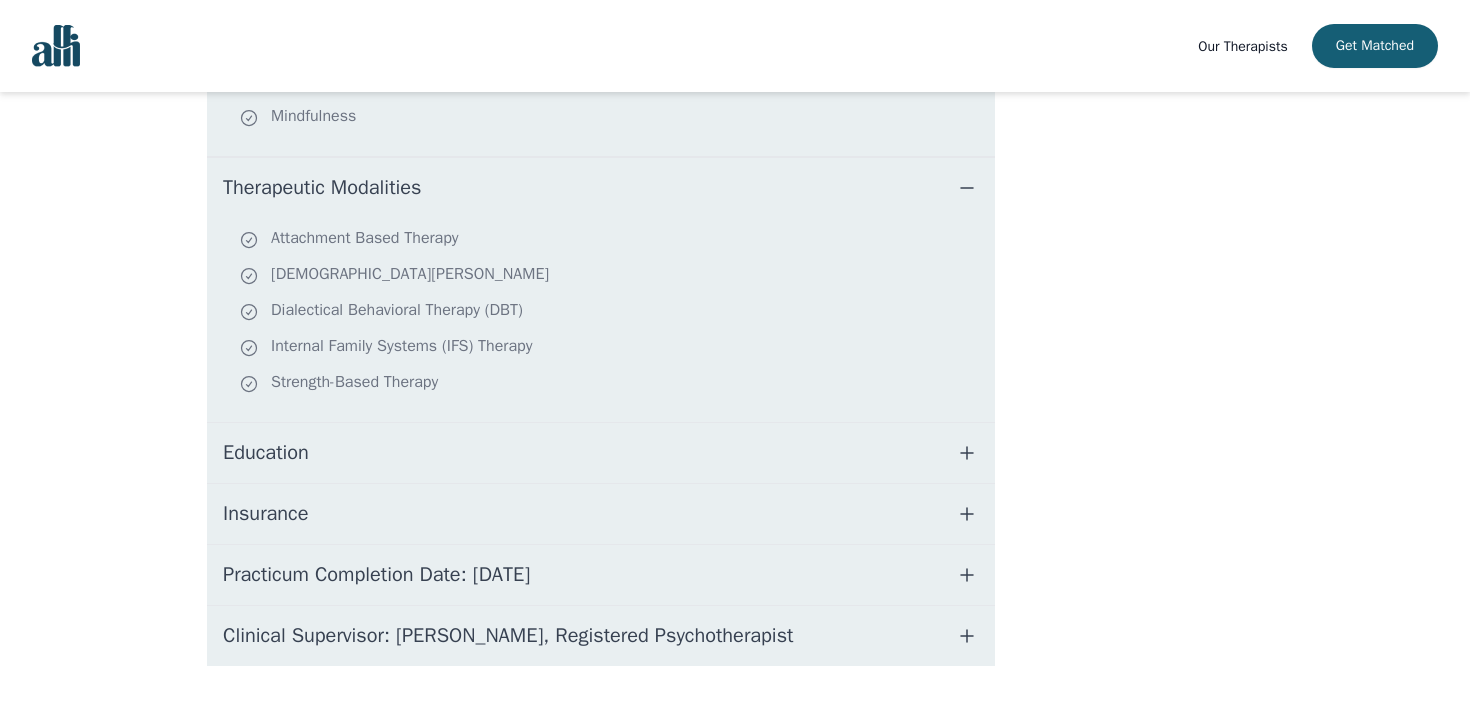 scroll, scrollTop: 896, scrollLeft: 0, axis: vertical 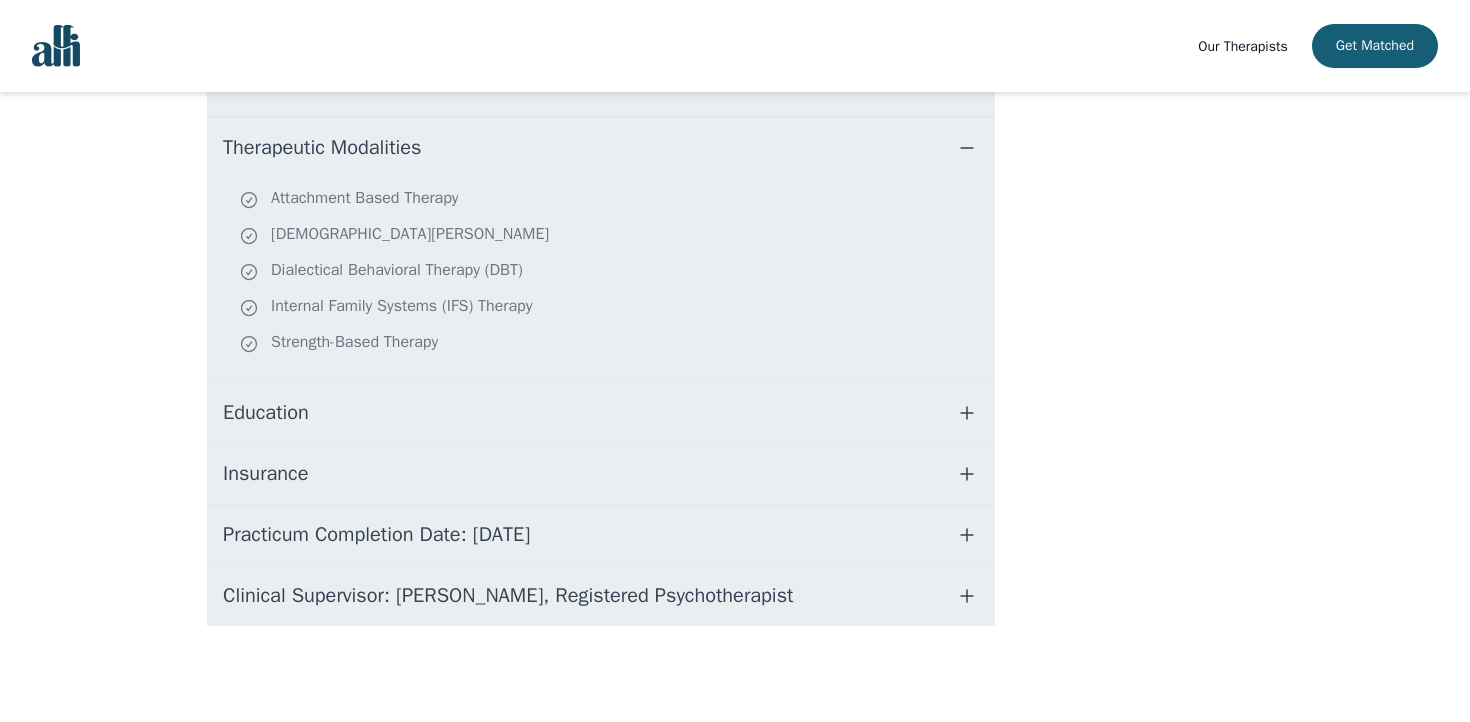 click on "Education" at bounding box center (266, 413) 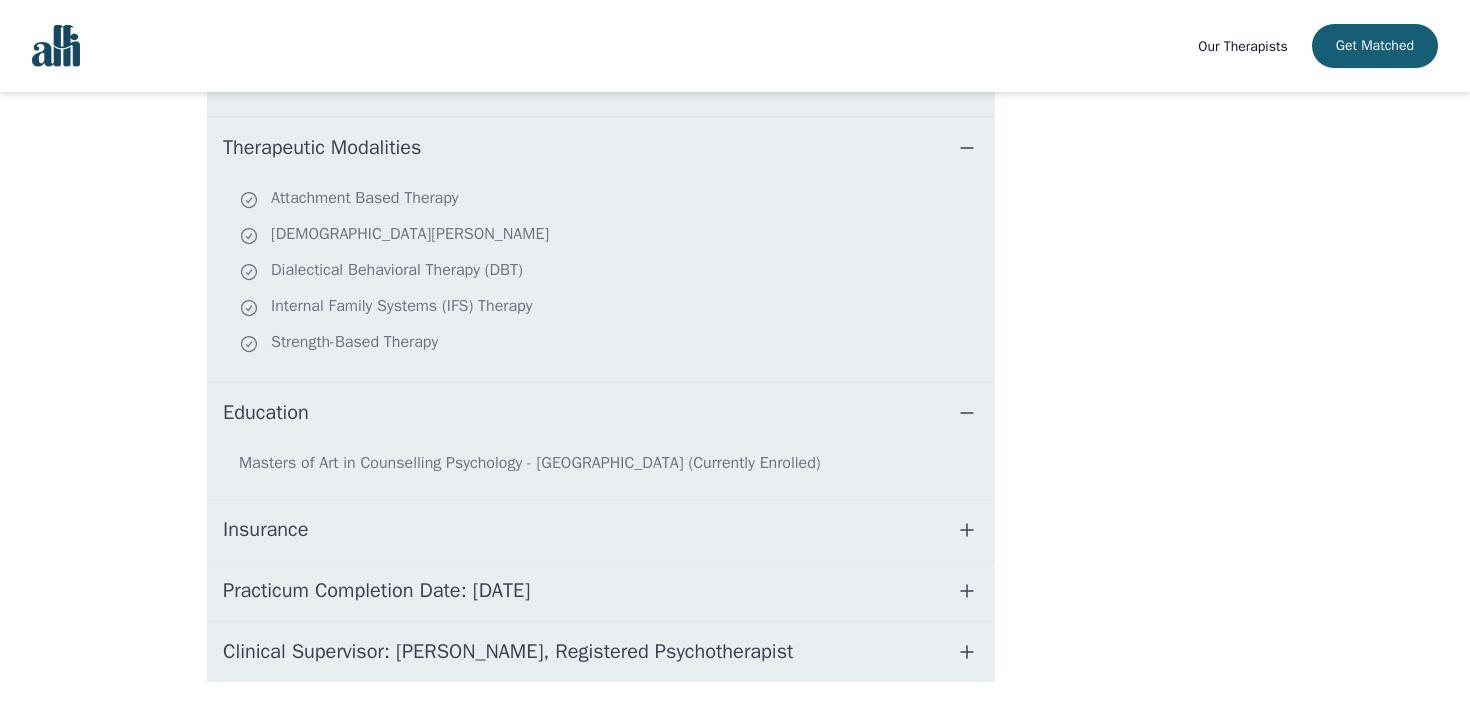 click on "Insurance" at bounding box center (265, 530) 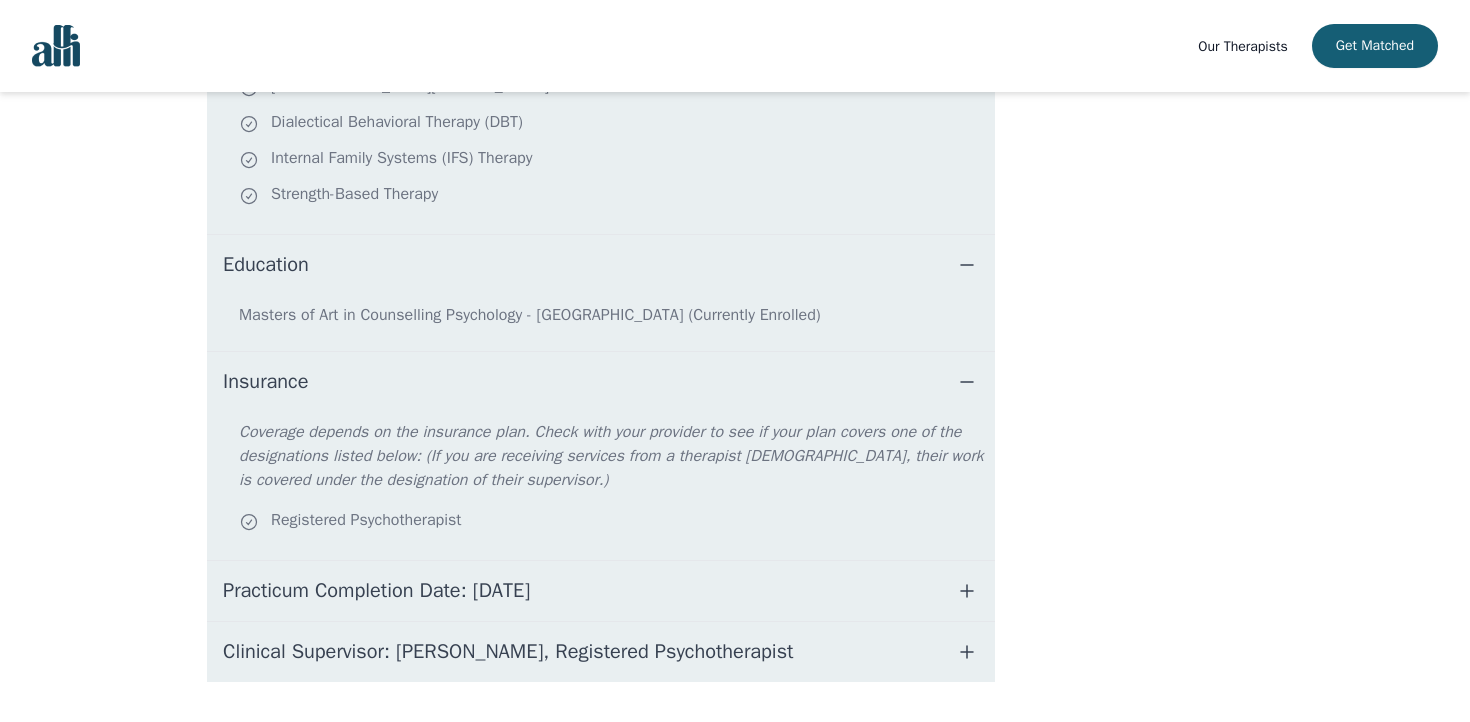 scroll, scrollTop: 1100, scrollLeft: 0, axis: vertical 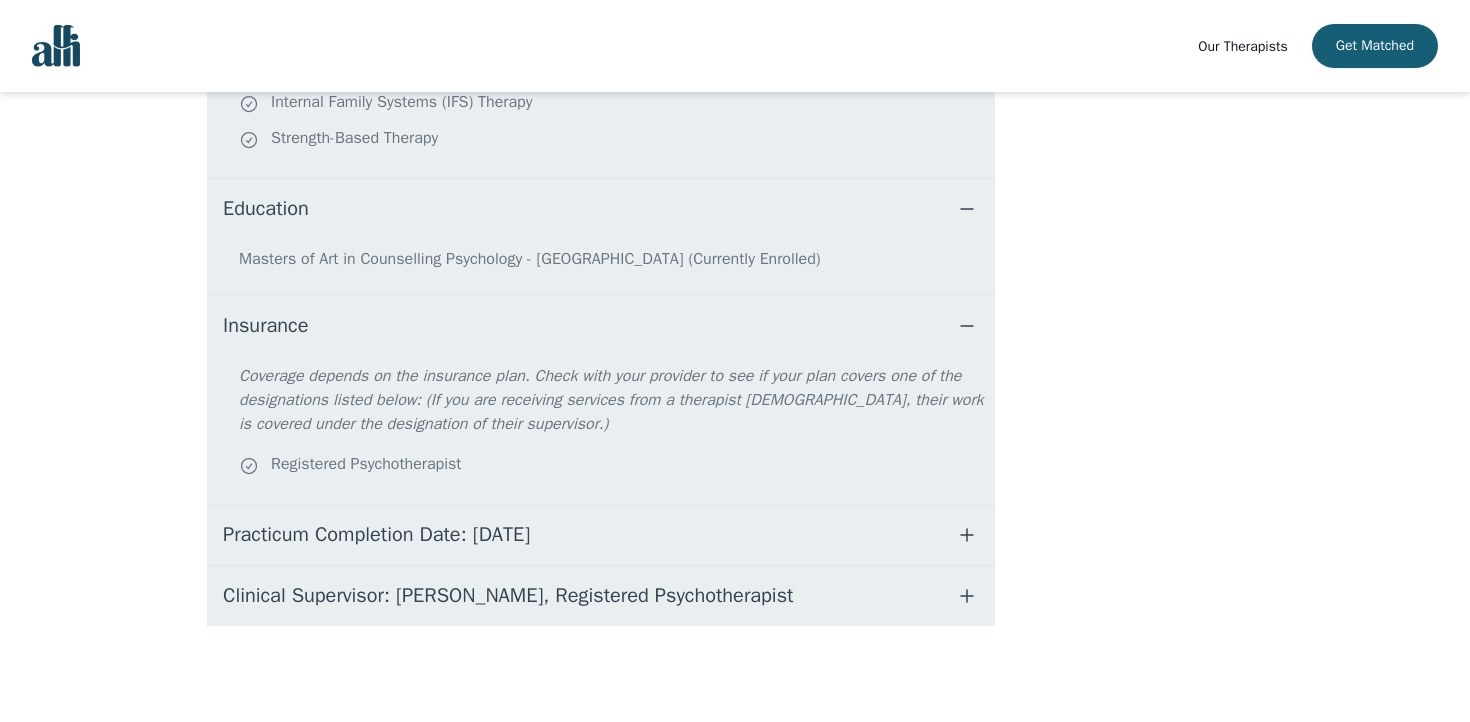 click 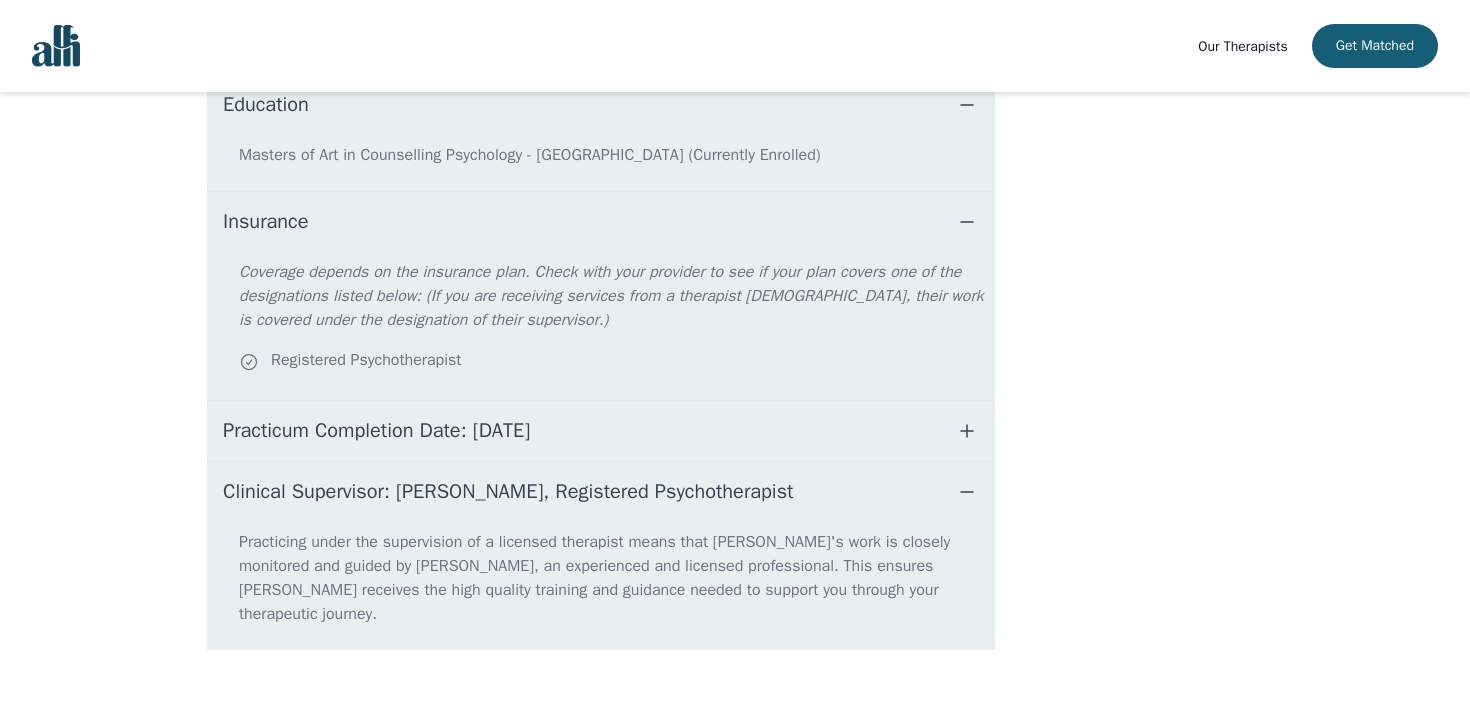 scroll, scrollTop: 0, scrollLeft: 0, axis: both 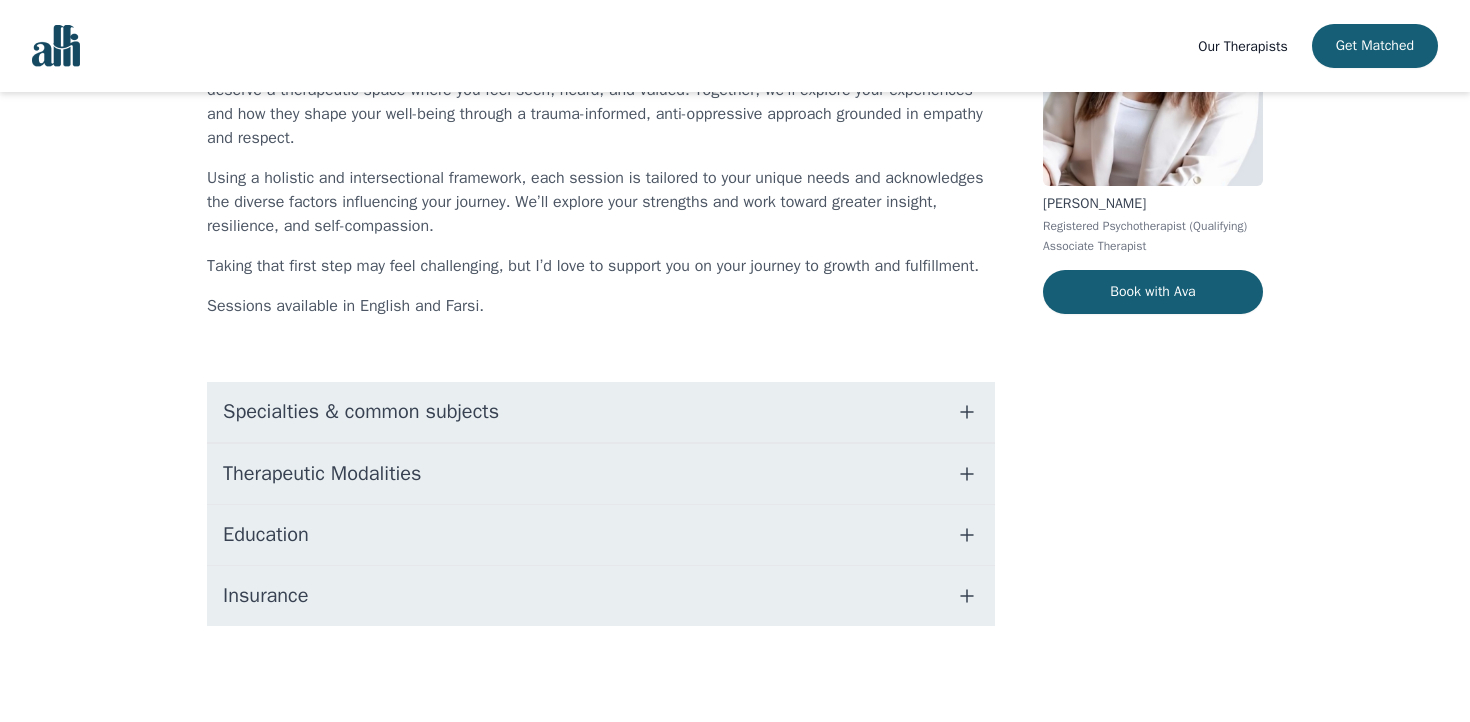 click 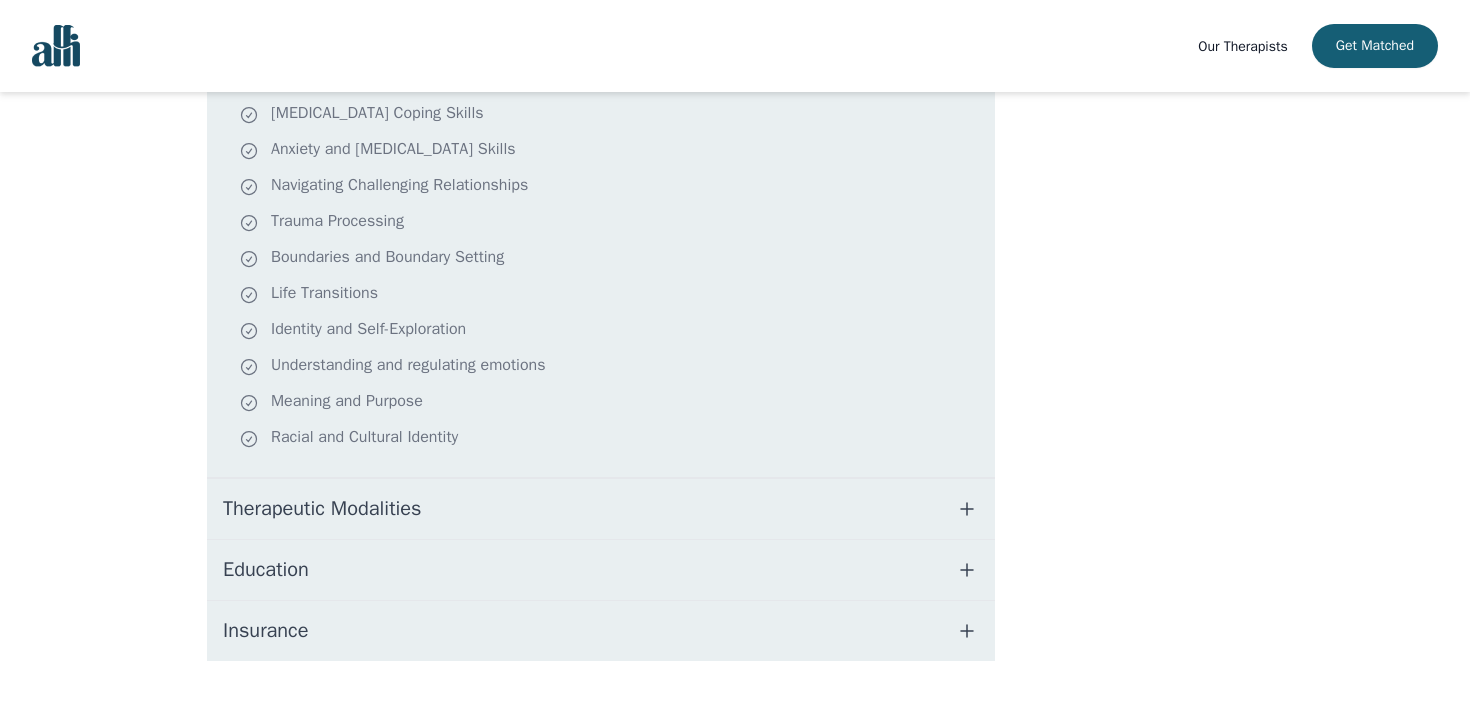 scroll, scrollTop: 650, scrollLeft: 0, axis: vertical 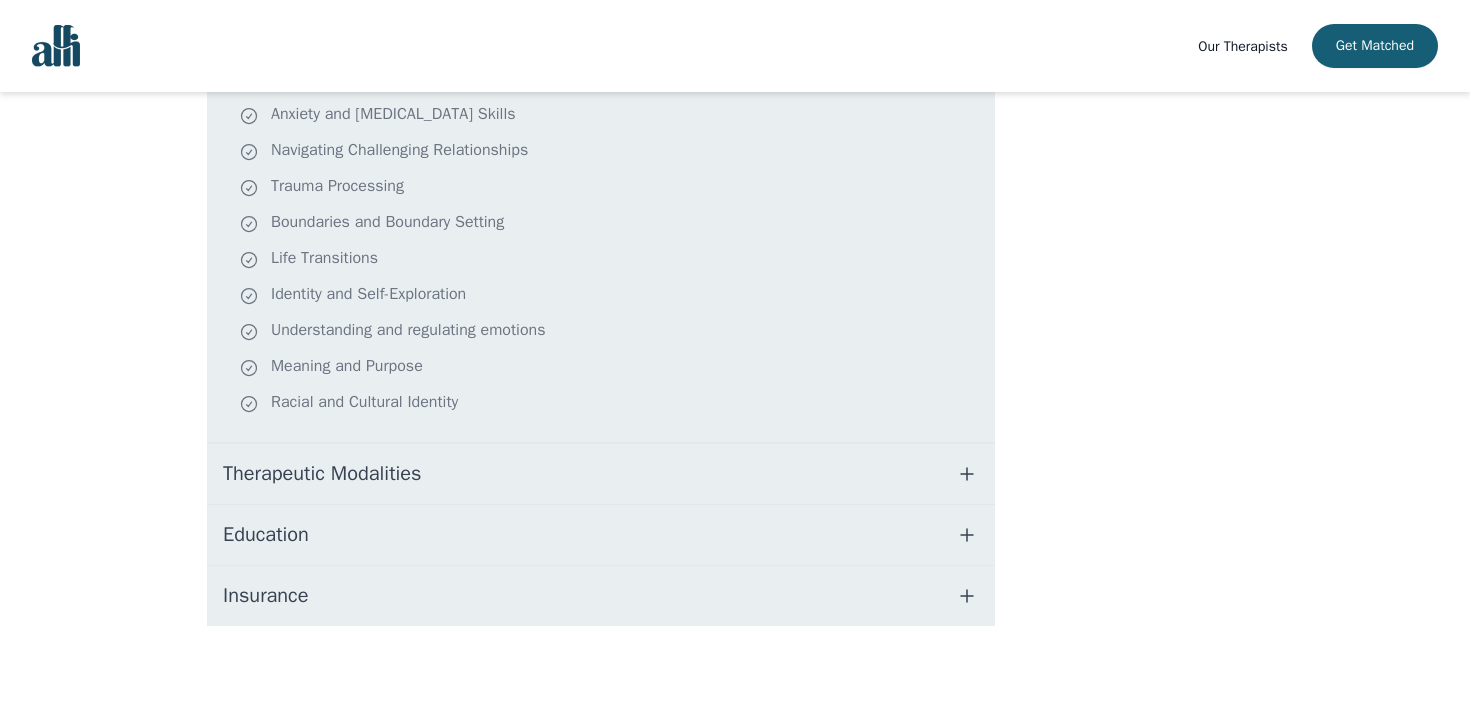 click 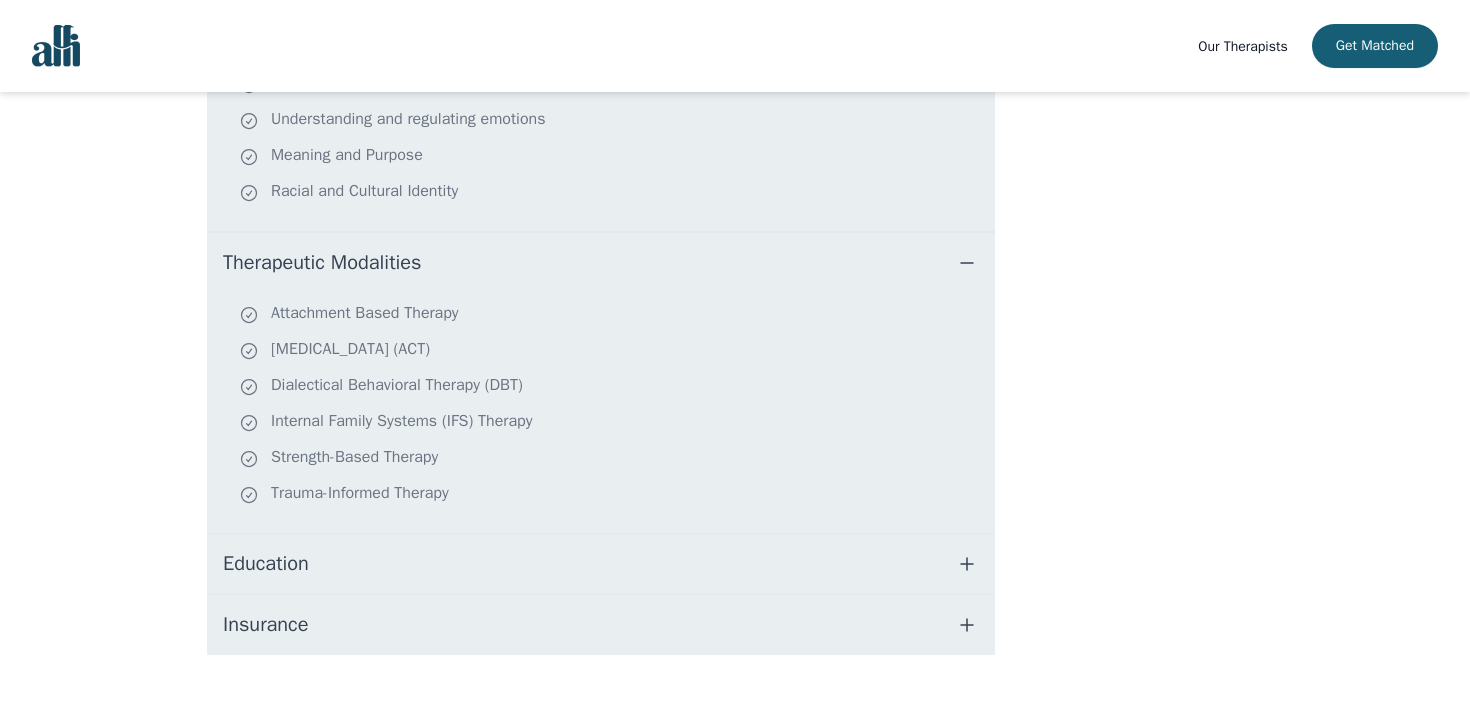 scroll, scrollTop: 838, scrollLeft: 0, axis: vertical 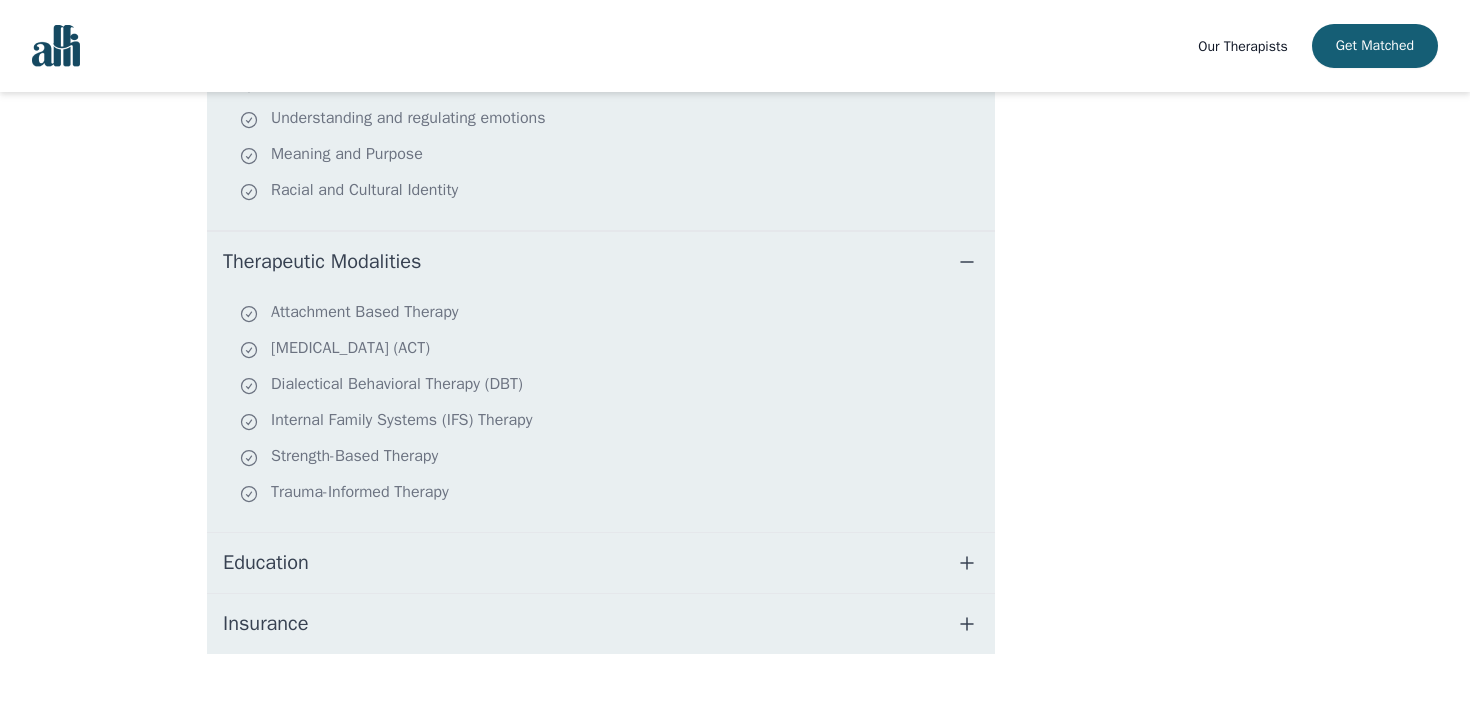 click 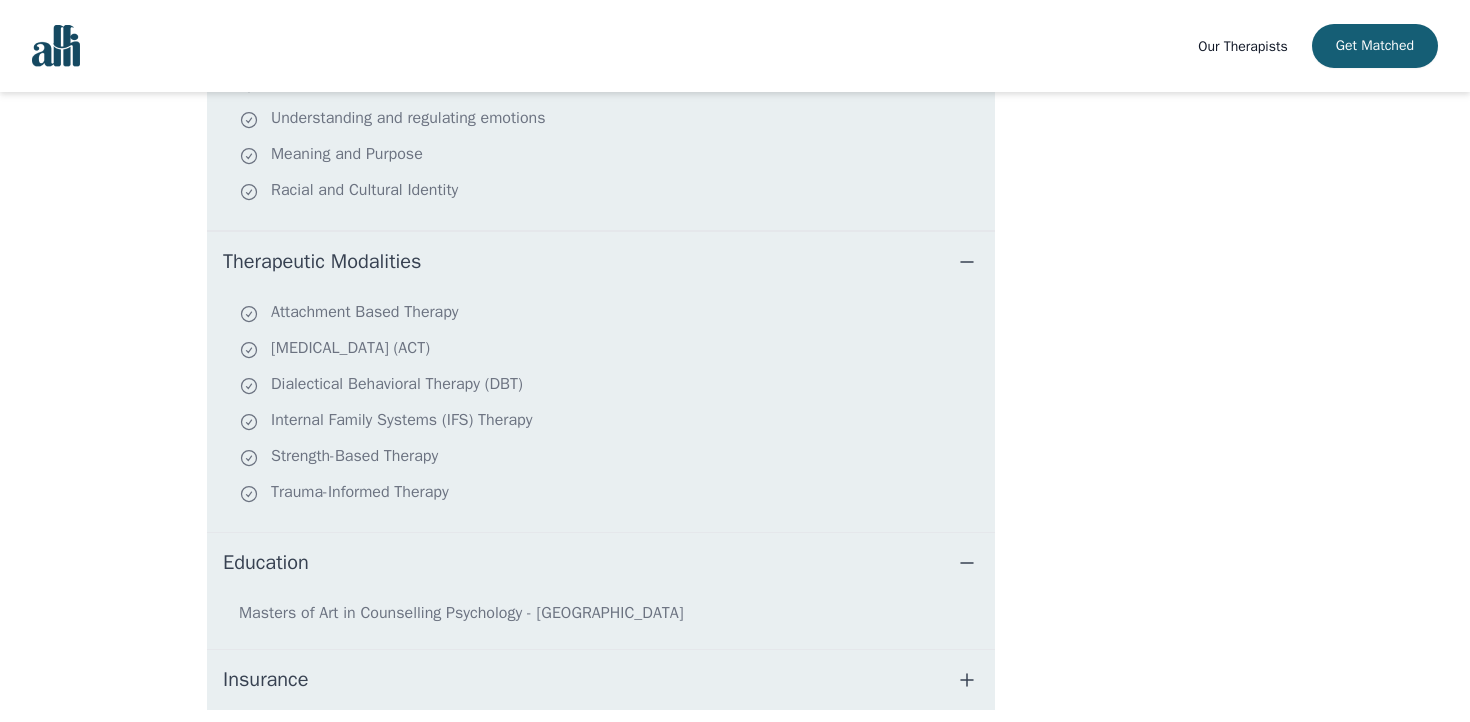 scroll, scrollTop: 946, scrollLeft: 0, axis: vertical 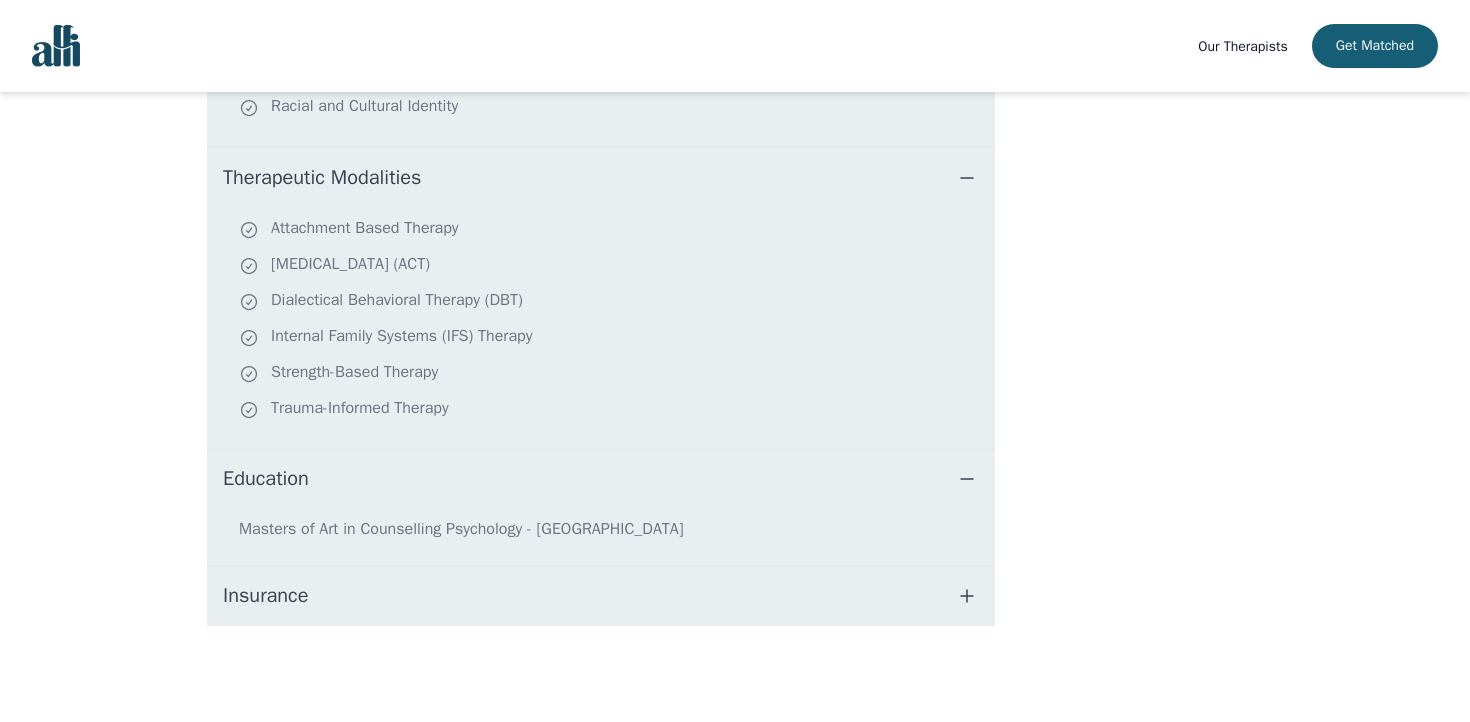 click 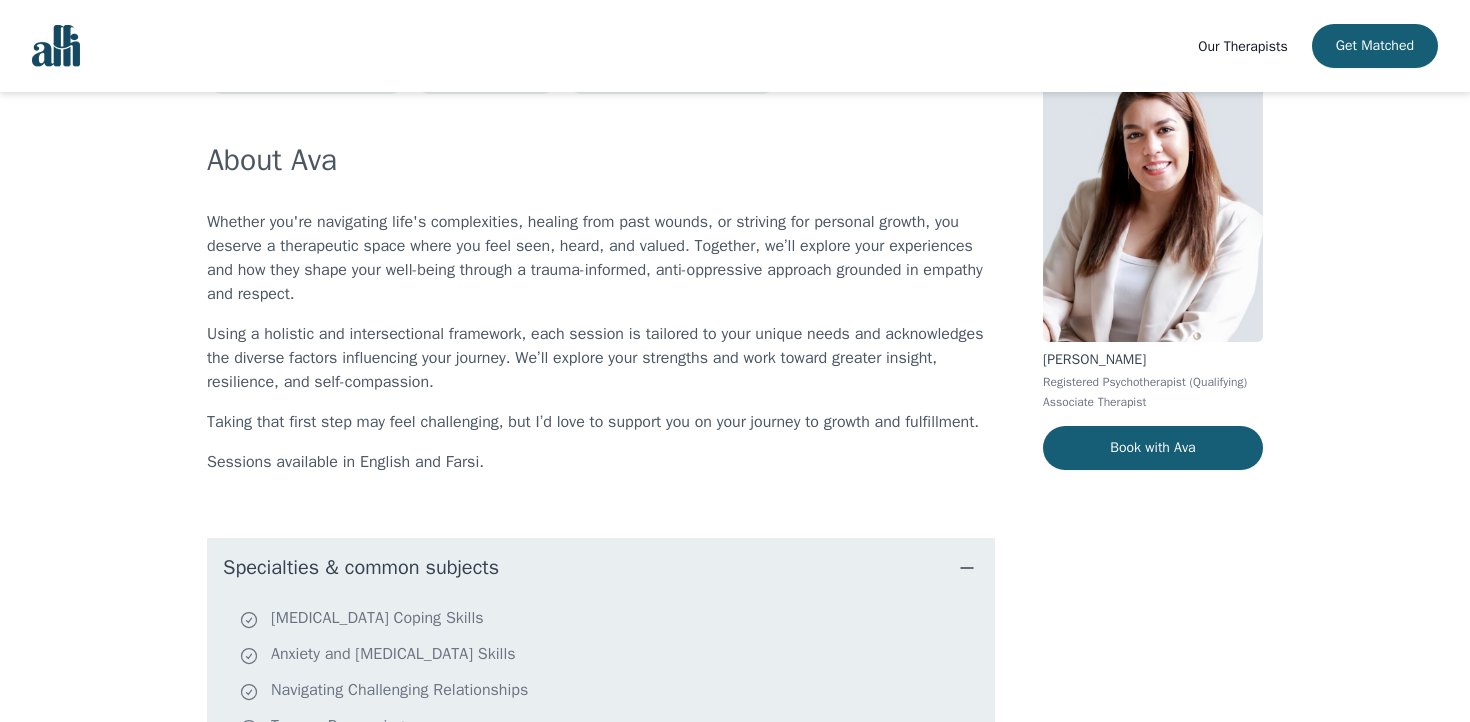 scroll, scrollTop: 0, scrollLeft: 0, axis: both 